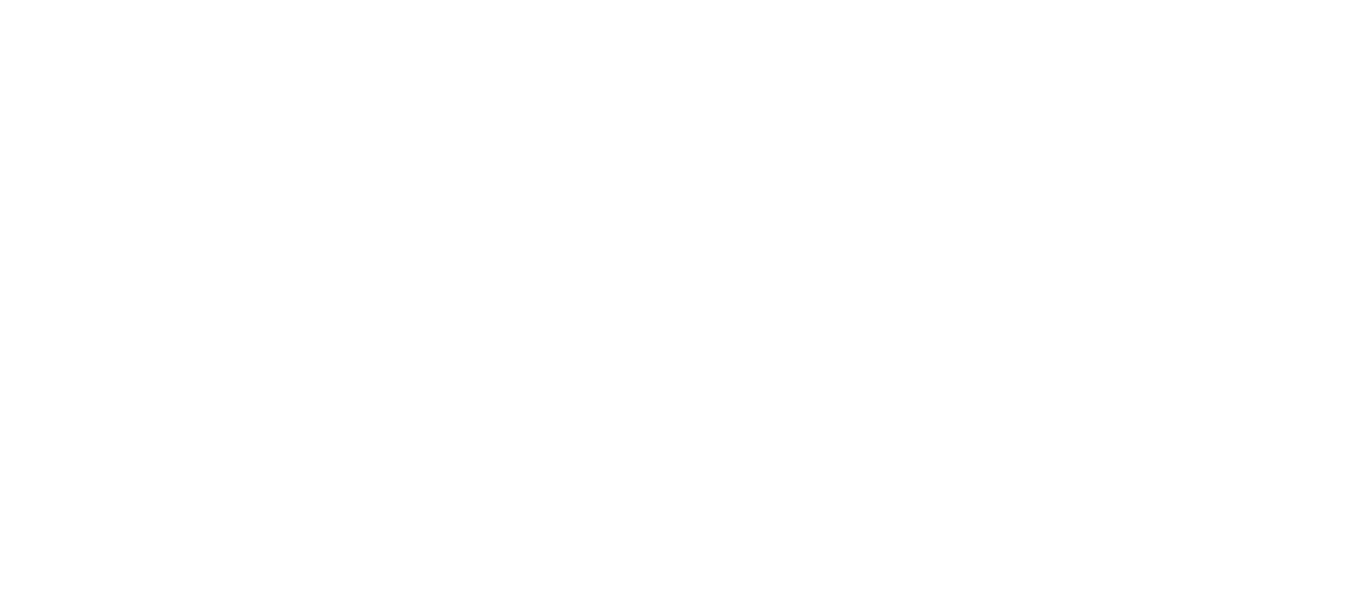 scroll, scrollTop: 0, scrollLeft: 0, axis: both 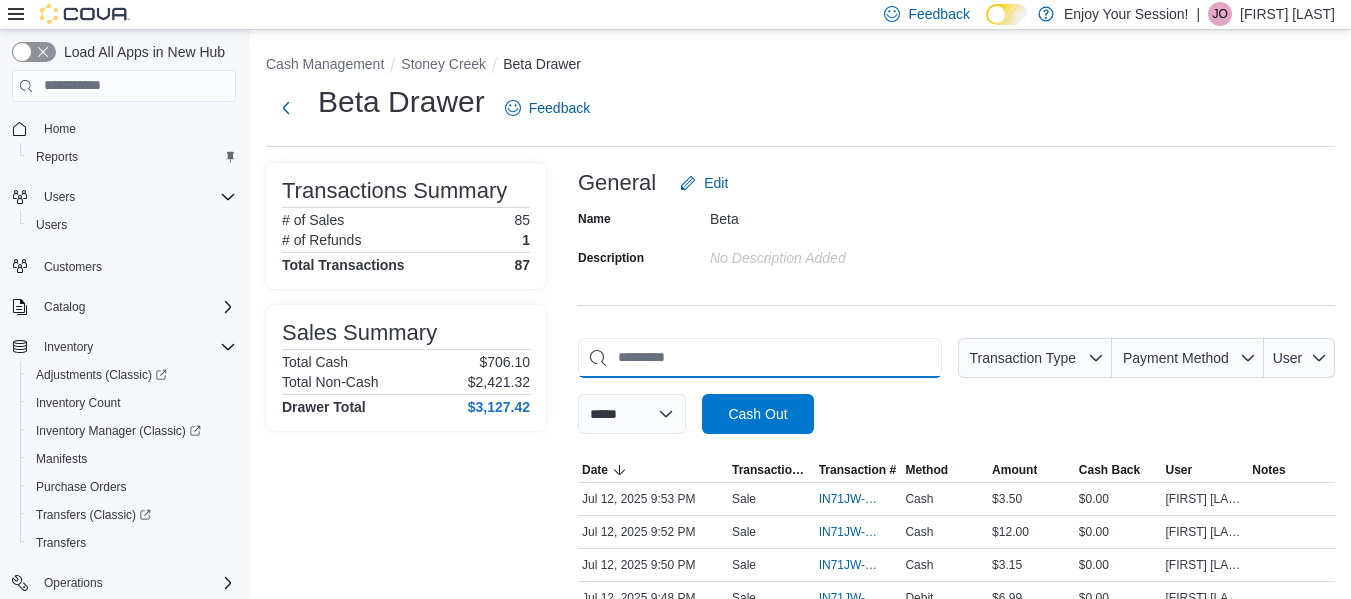 click at bounding box center [760, 358] 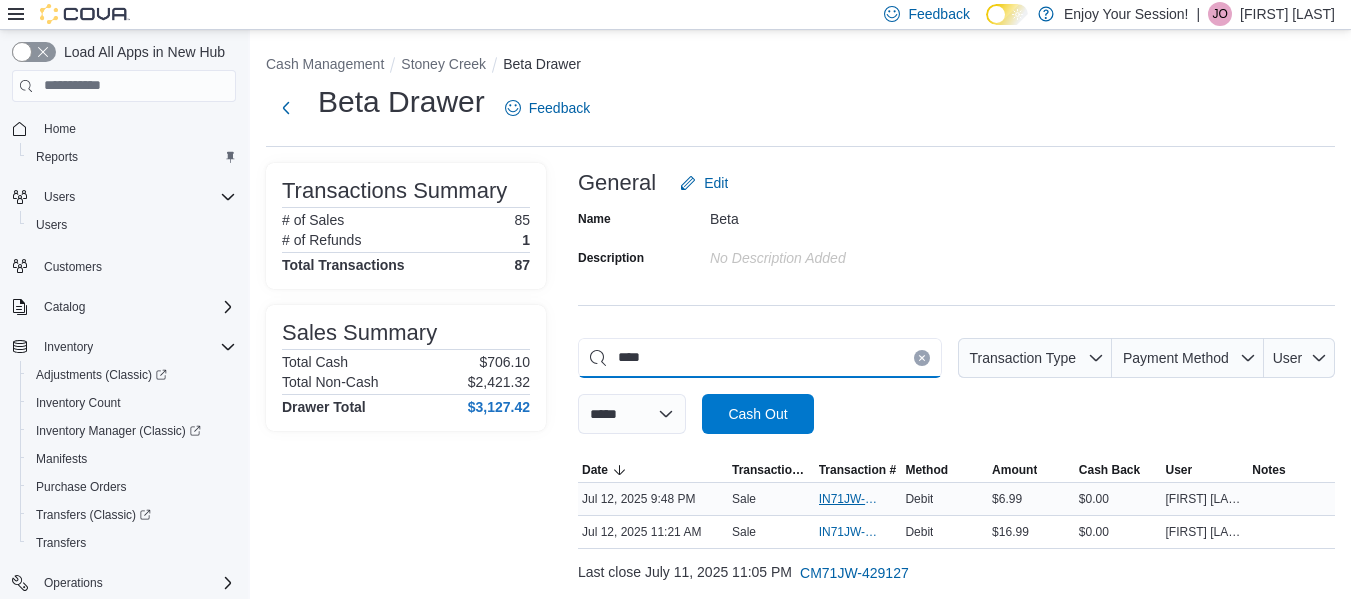 type on "****" 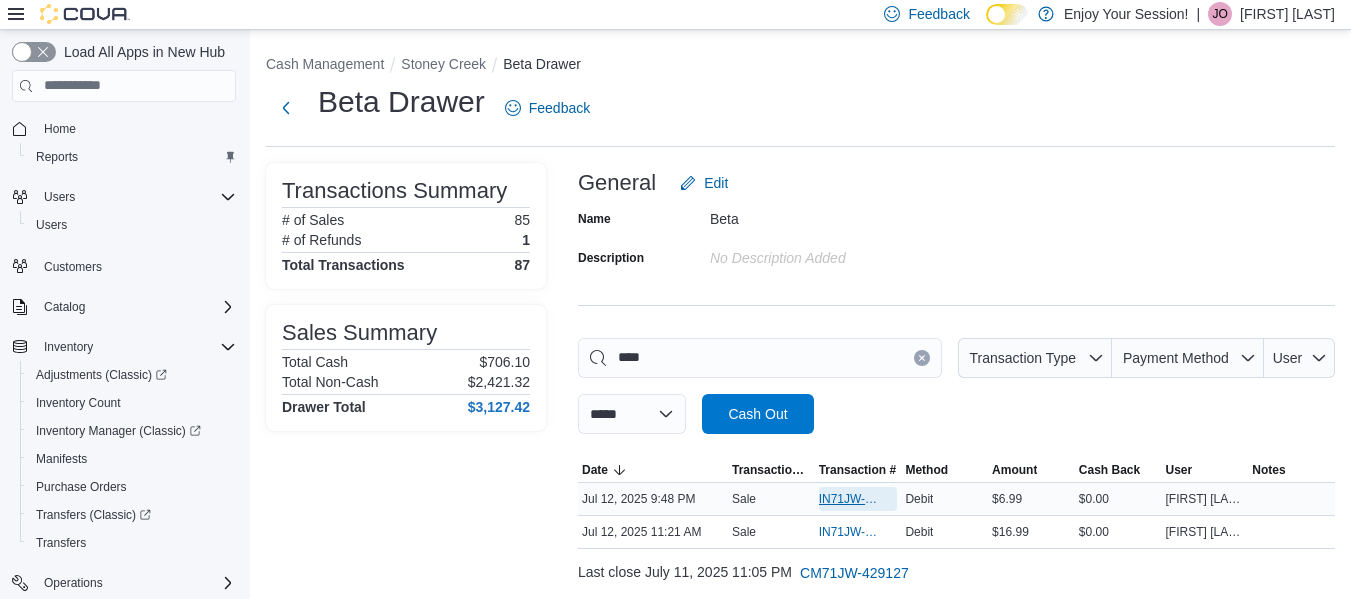 click on "IN71JW-7217837" at bounding box center [858, 499] 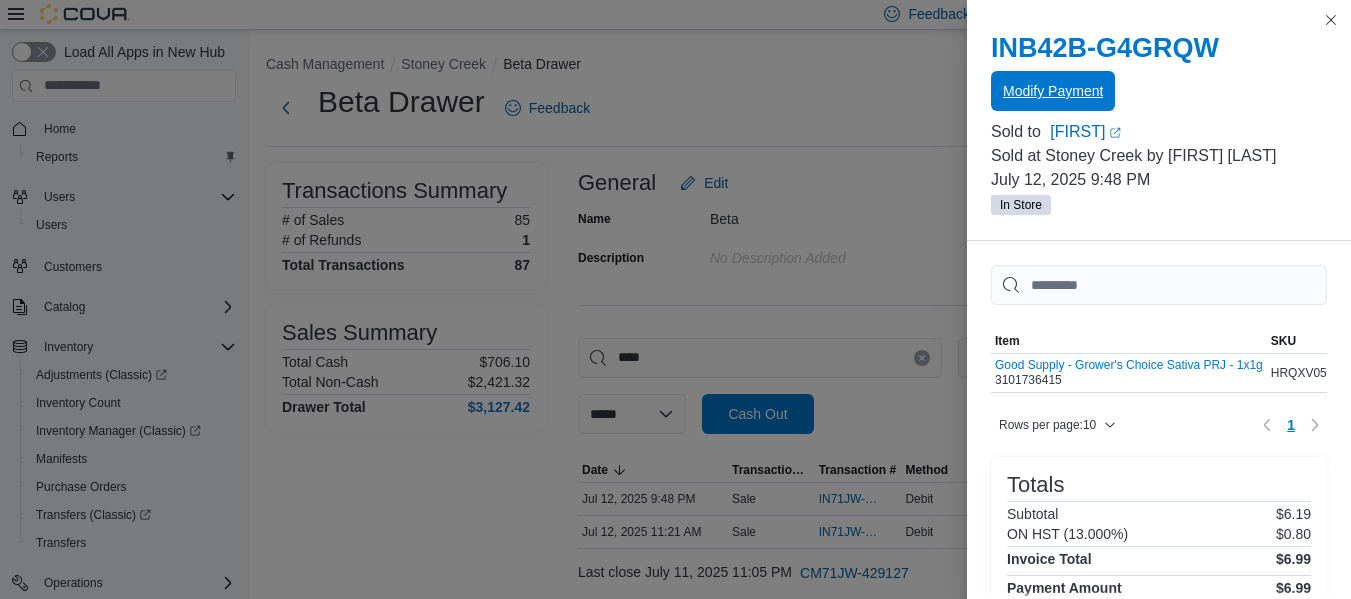 click on "Modify Payment" at bounding box center (1053, 91) 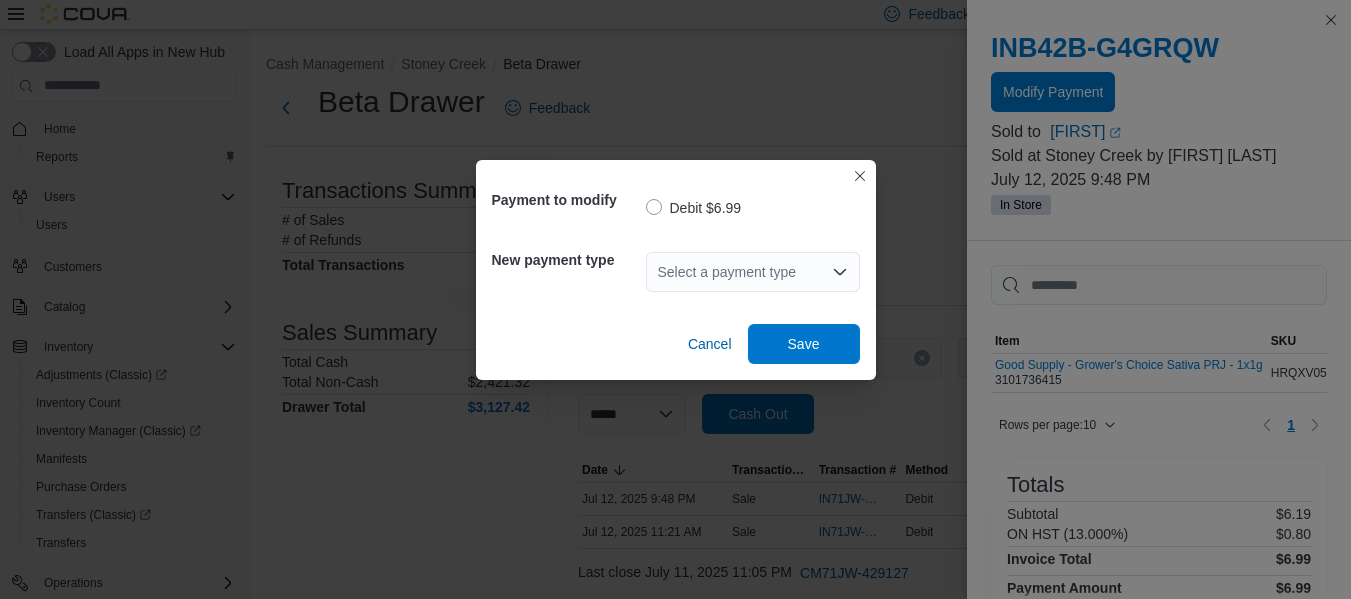 click on "Select a payment type" at bounding box center [753, 272] 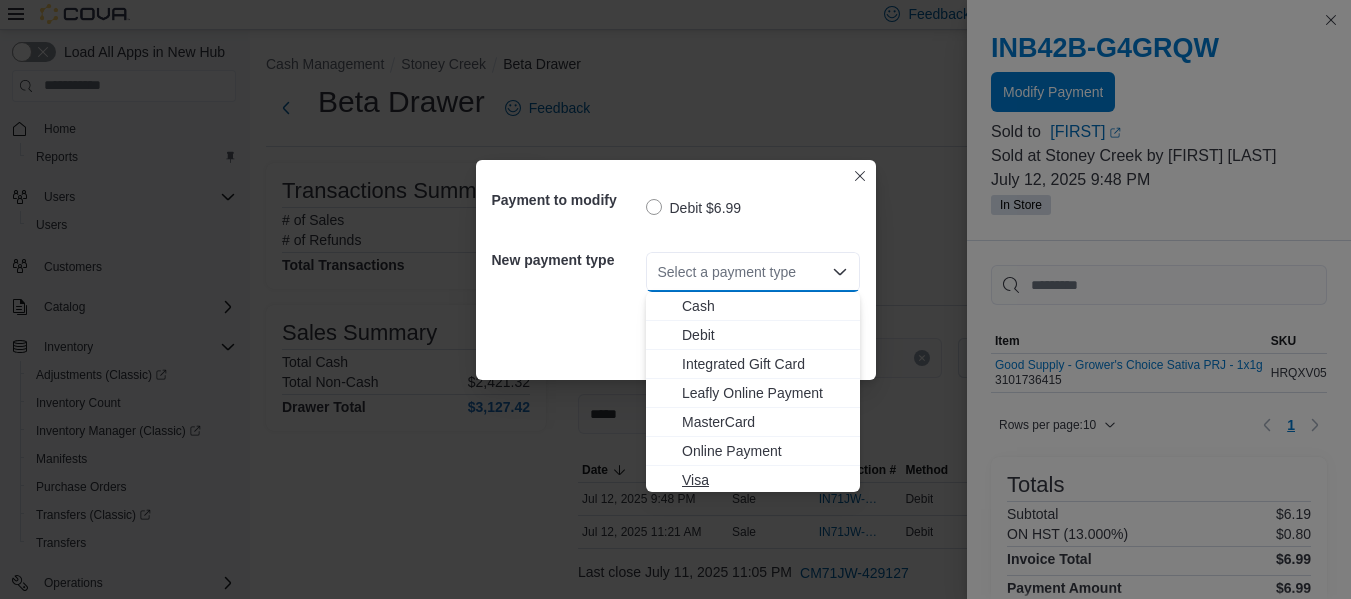click on "Visa" at bounding box center (753, 480) 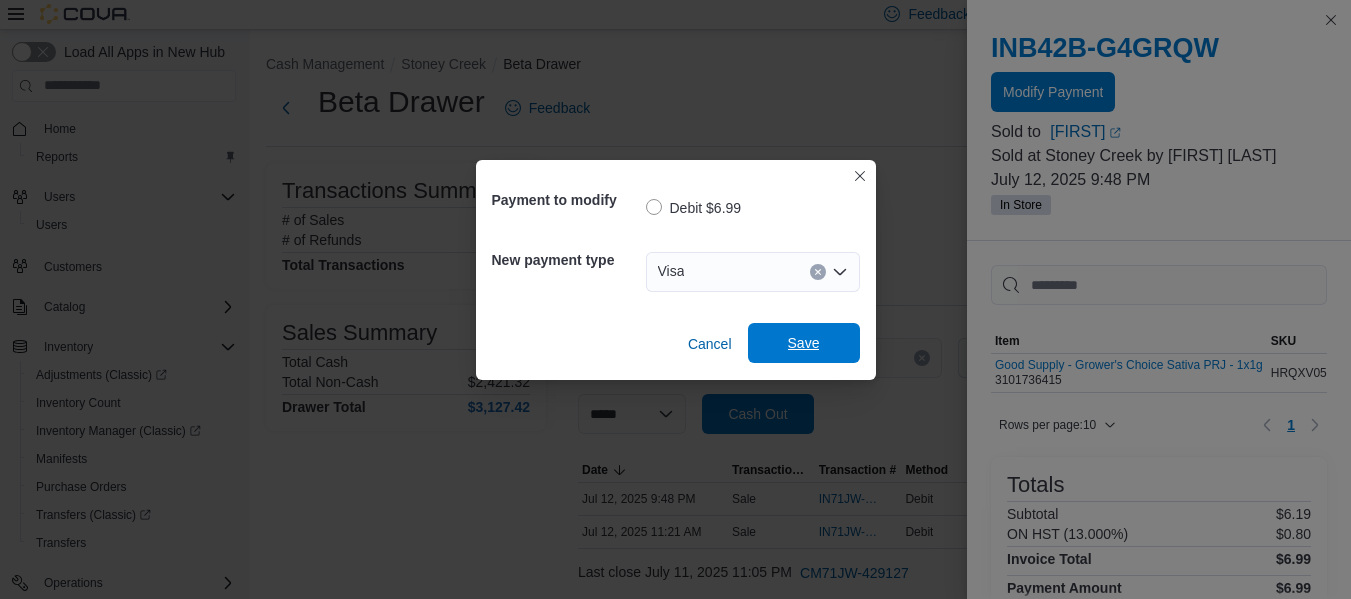 click on "Save" at bounding box center [804, 343] 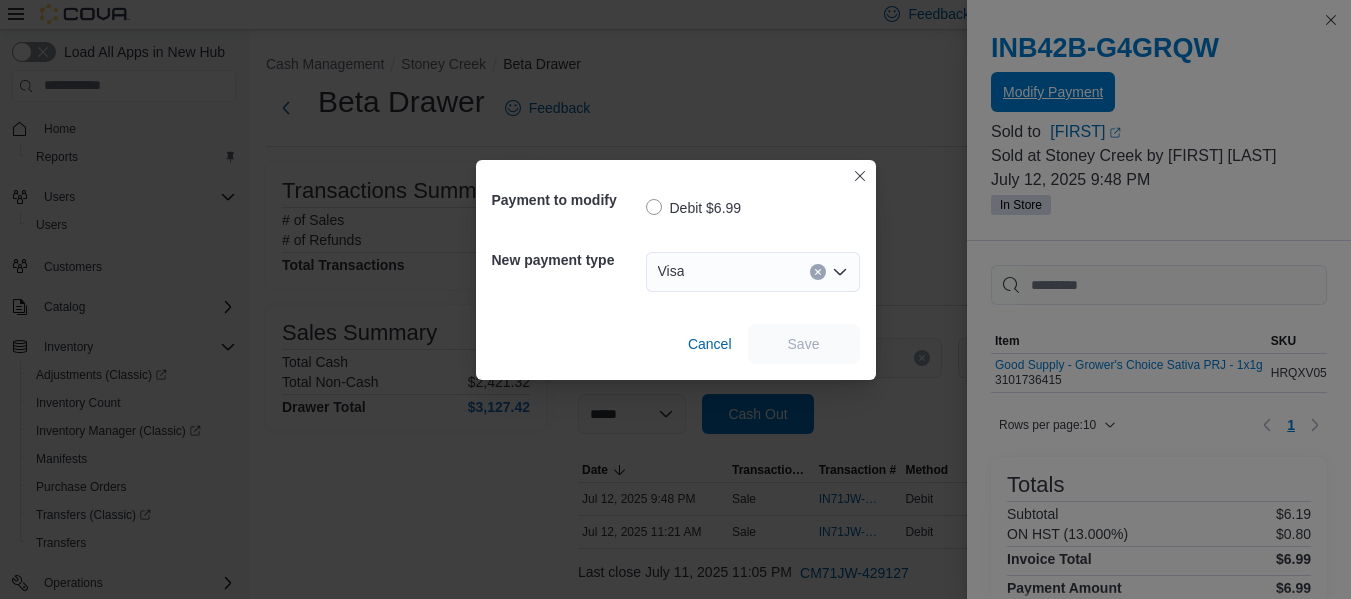 scroll, scrollTop: 0, scrollLeft: 0, axis: both 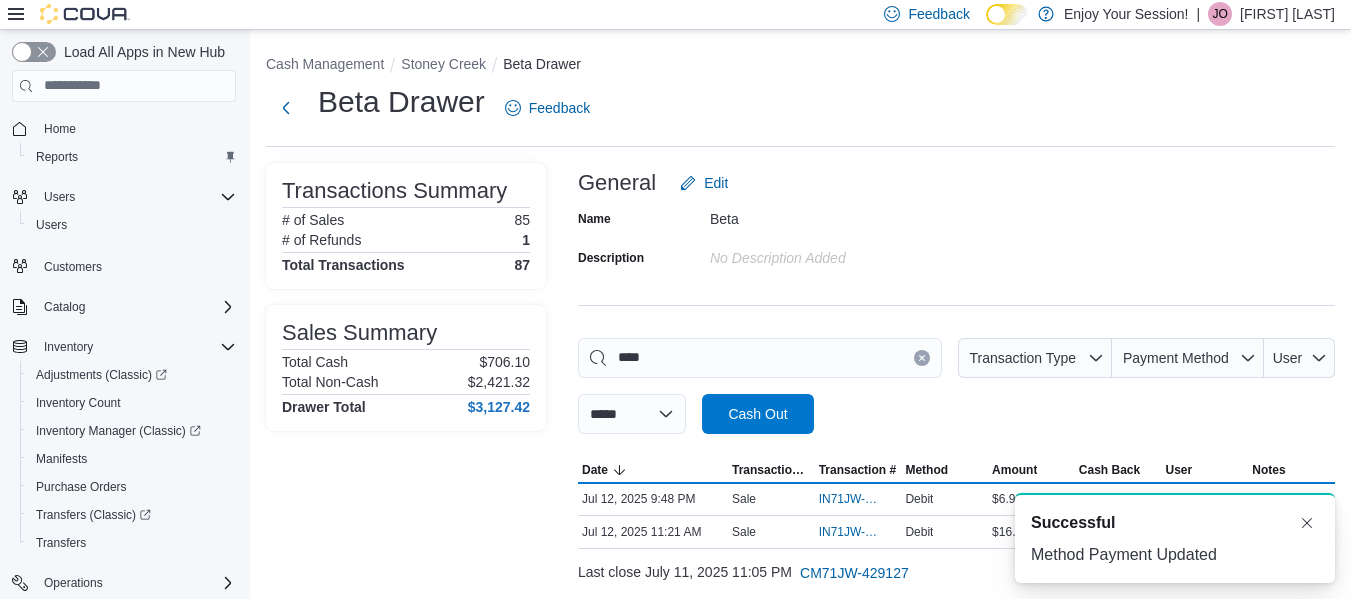 click at bounding box center [922, 358] 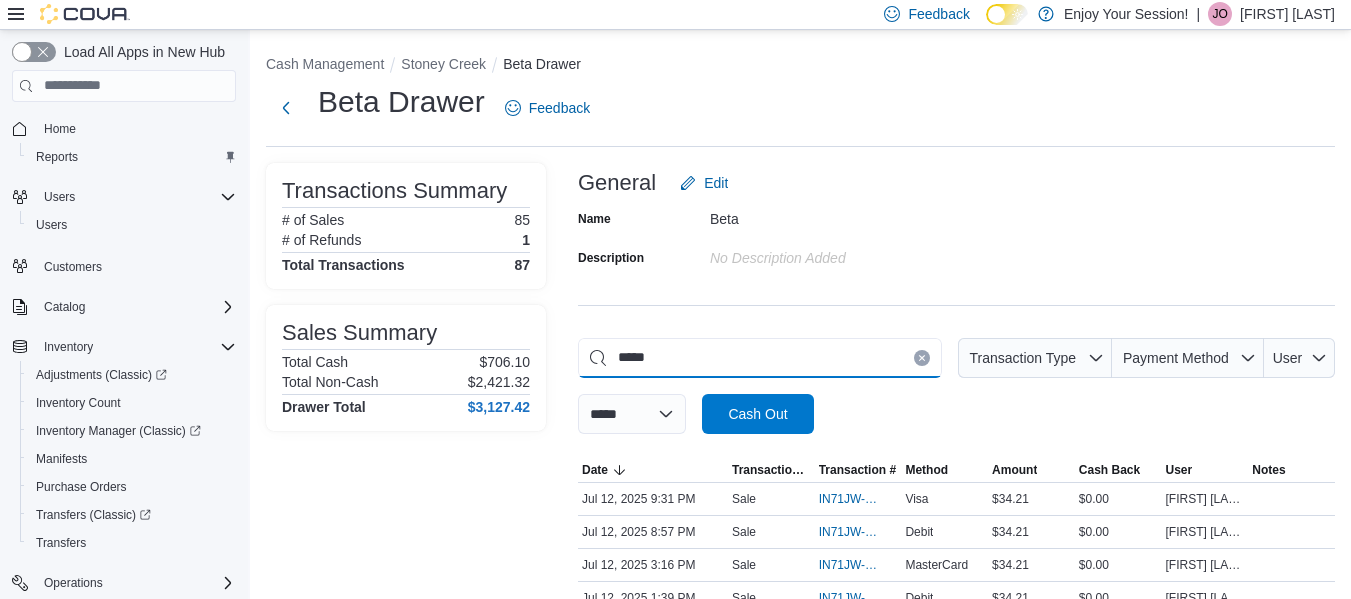 type on "*****" 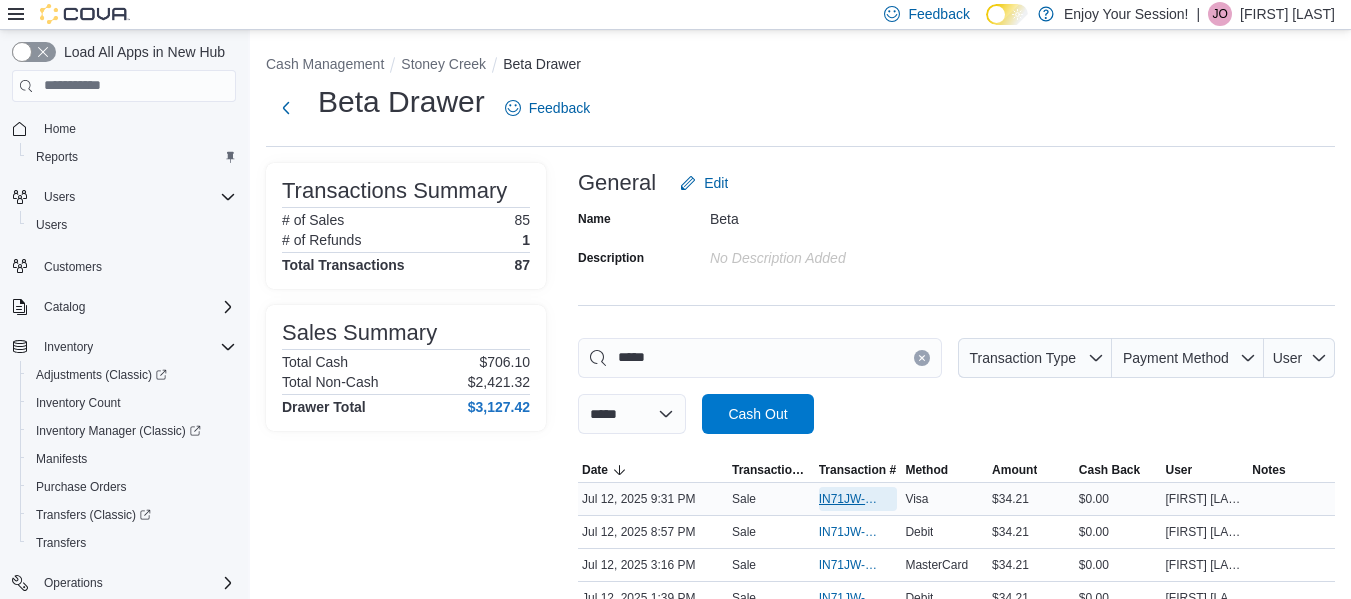 click on "IN71JW-7217735" at bounding box center [848, 499] 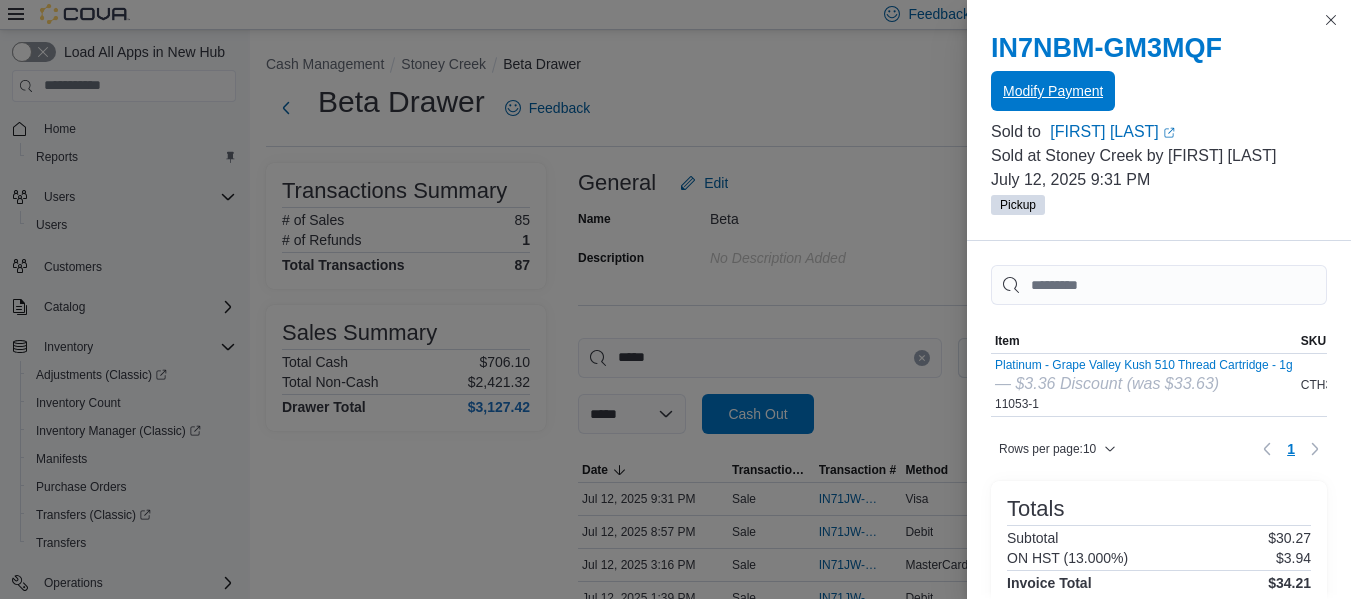 click on "Modify Payment" at bounding box center (1053, 91) 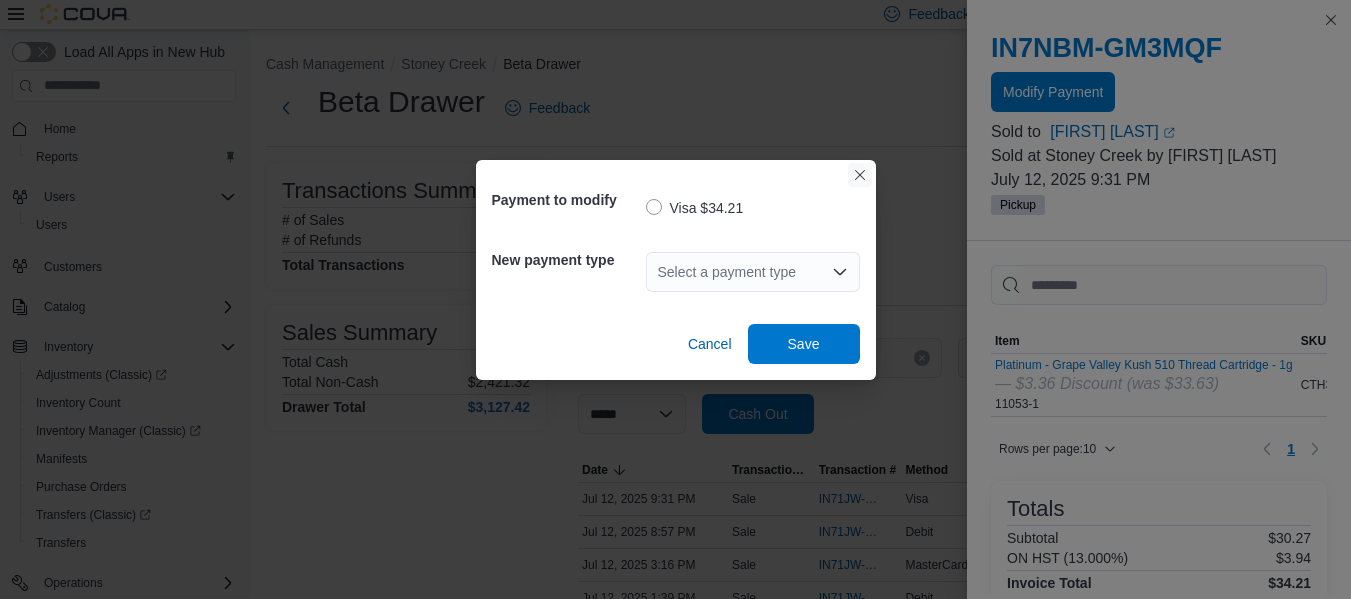 click at bounding box center [860, 175] 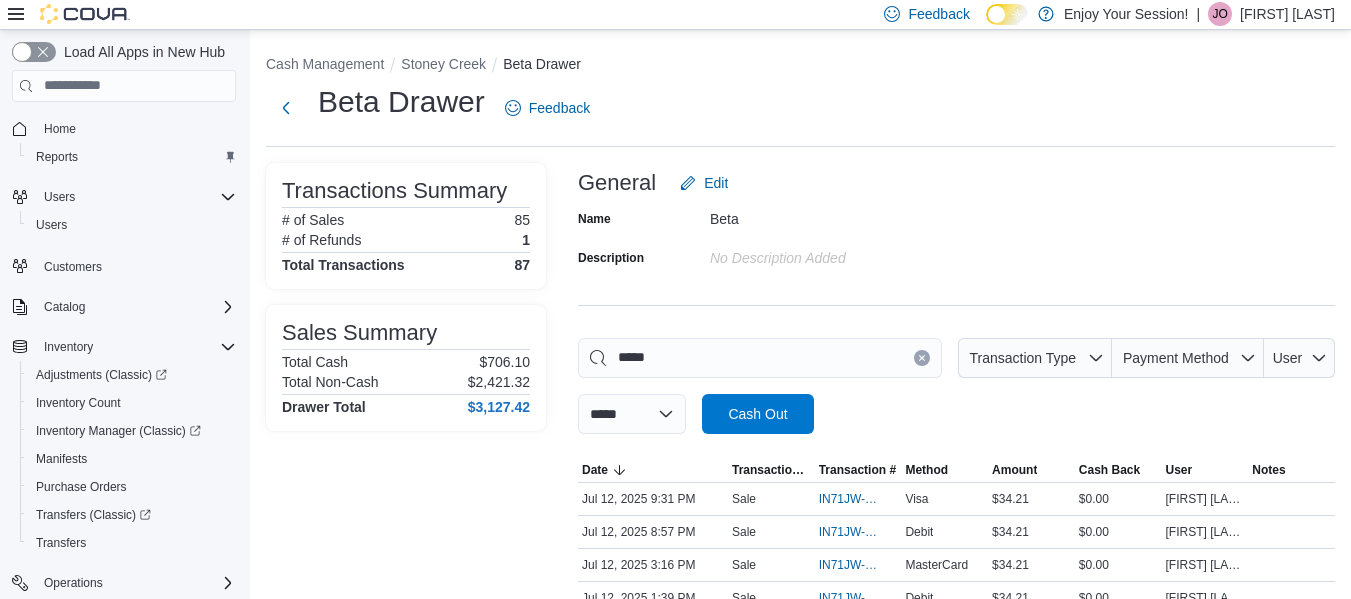 click at bounding box center (922, 358) 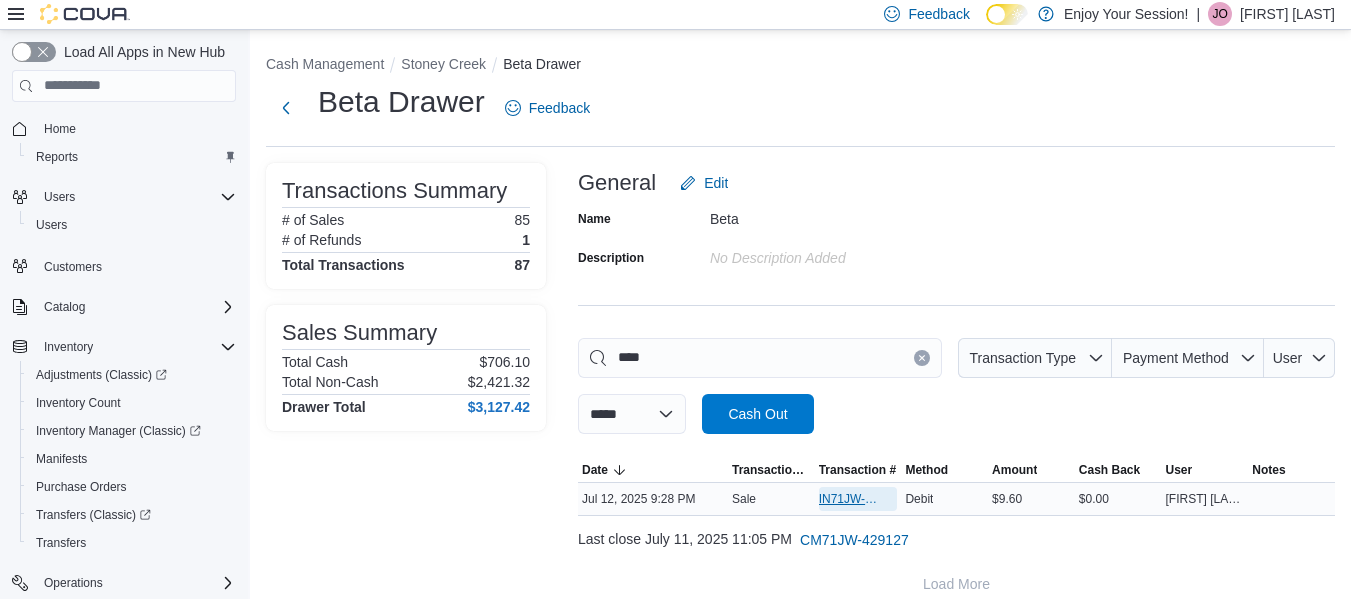 click on "IN71JW-7217711" at bounding box center (848, 499) 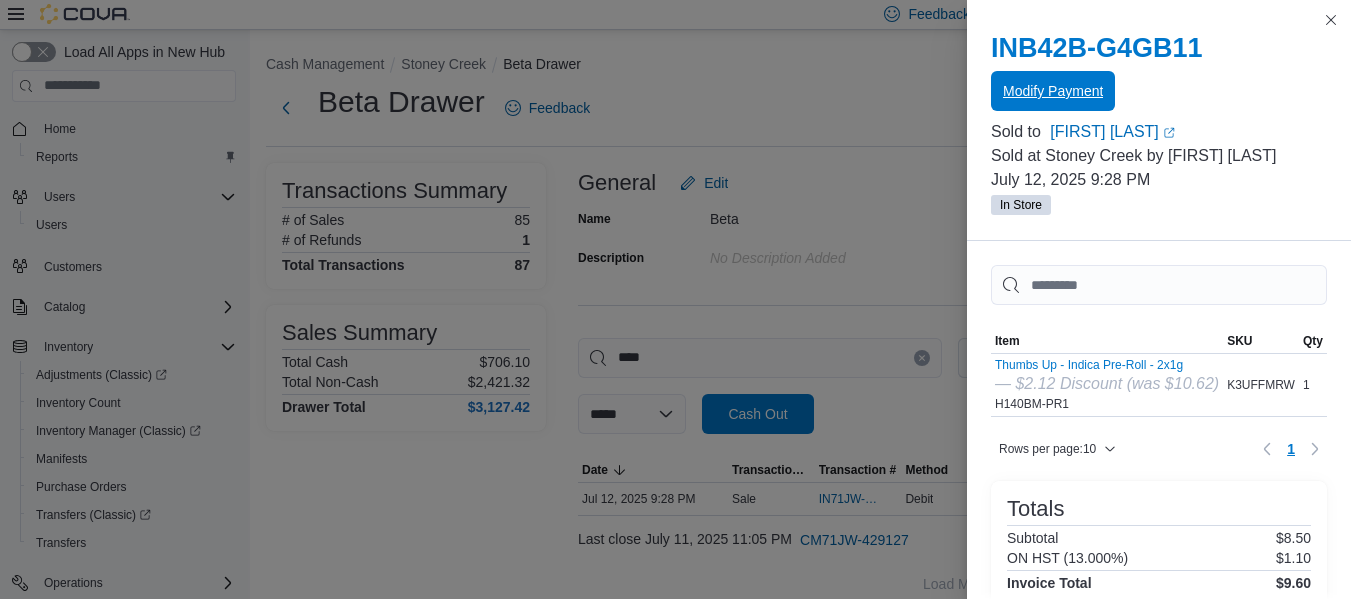 click on "Modify Payment" at bounding box center (1053, 91) 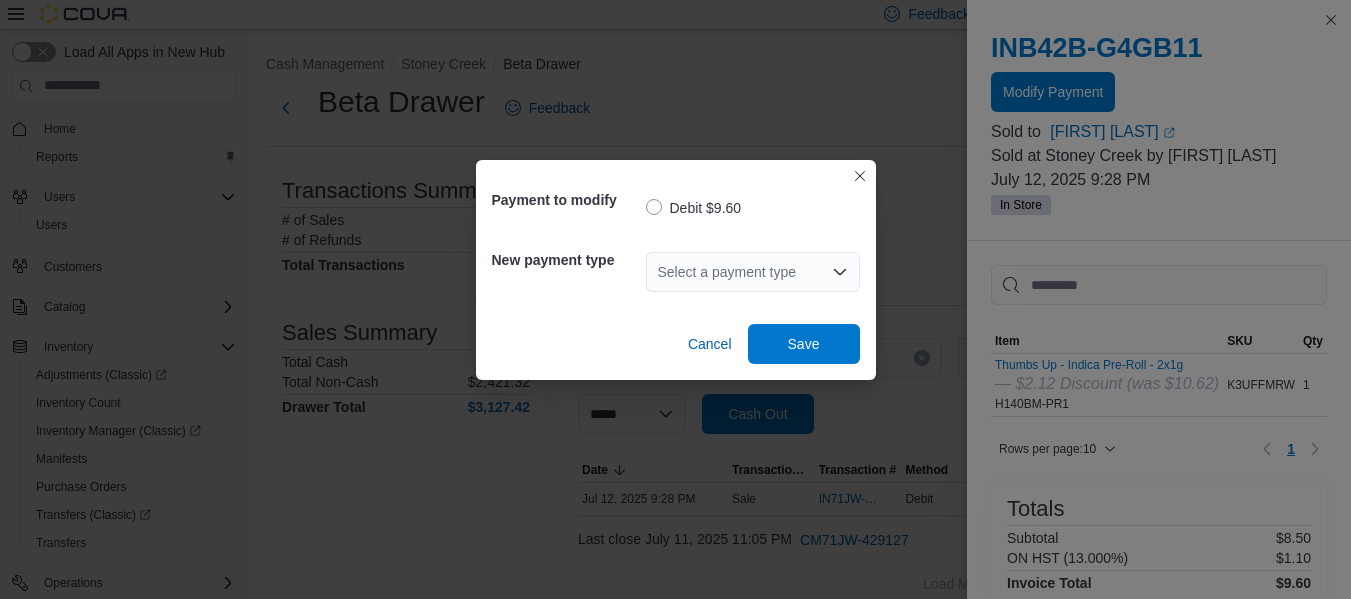click on "Select a payment type" at bounding box center [753, 272] 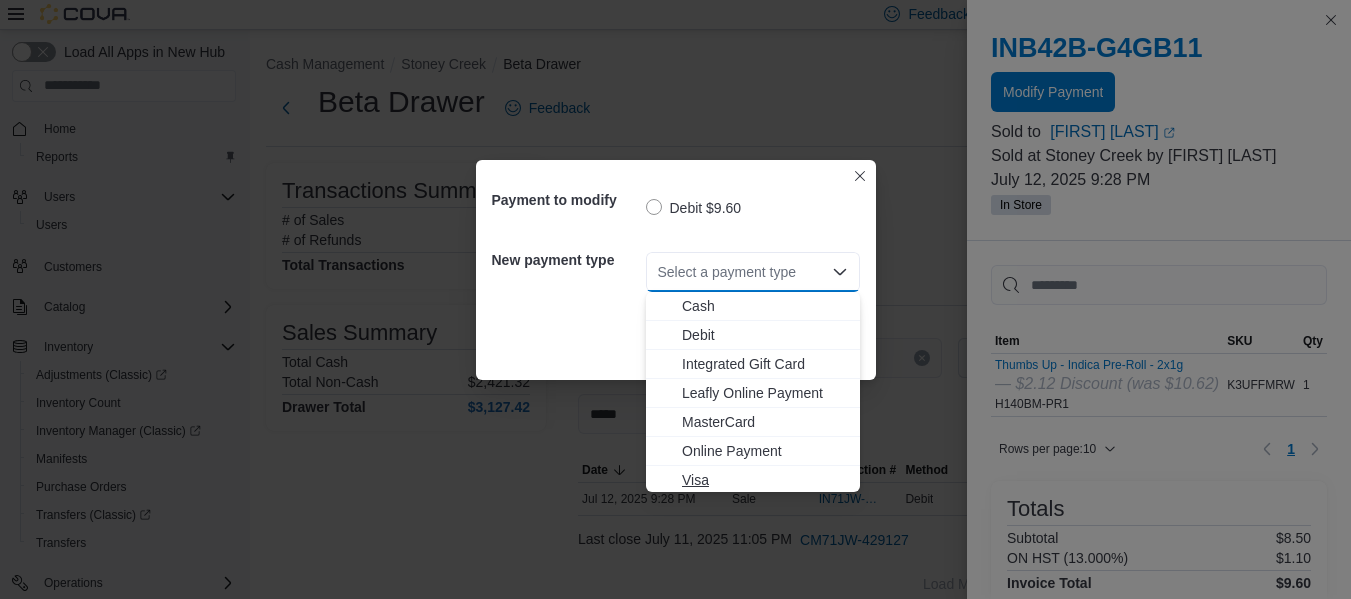 click on "Visa" at bounding box center [765, 480] 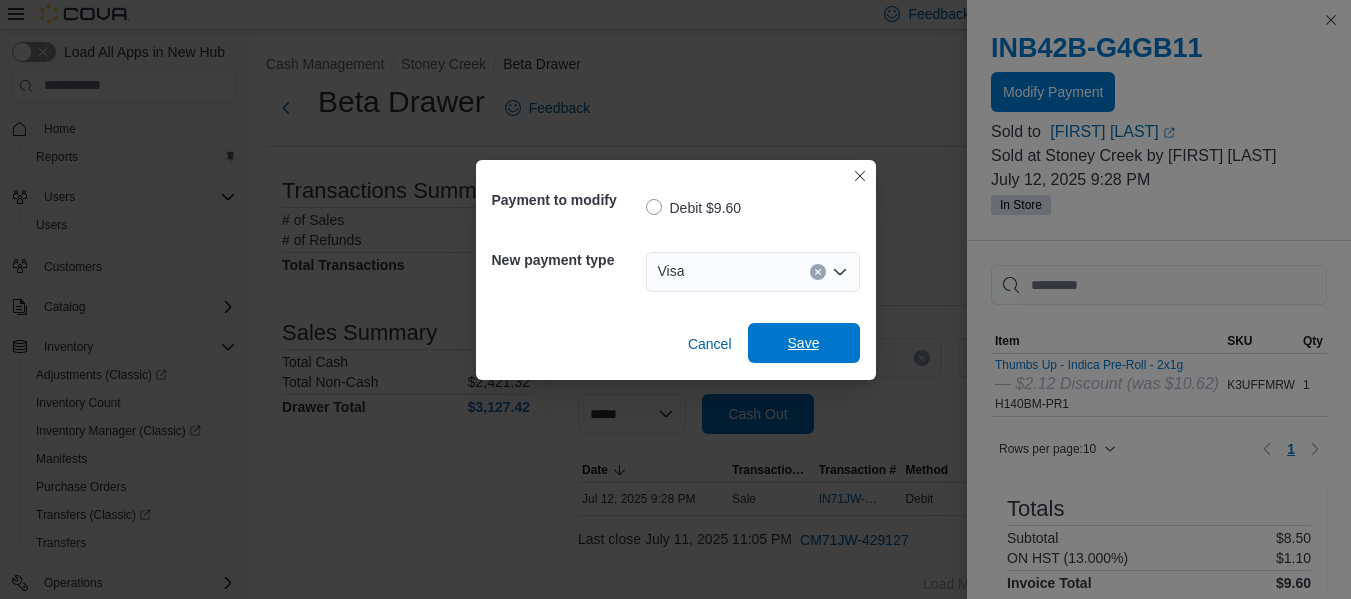 click on "Save" at bounding box center (804, 343) 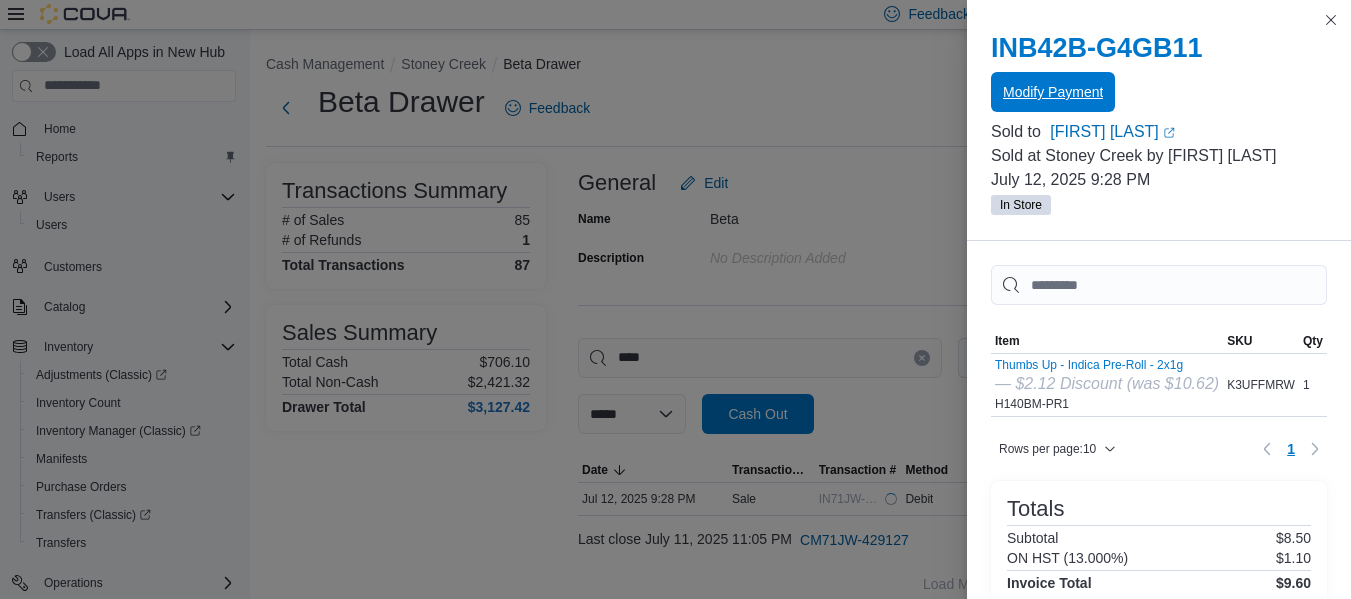 scroll, scrollTop: 0, scrollLeft: 0, axis: both 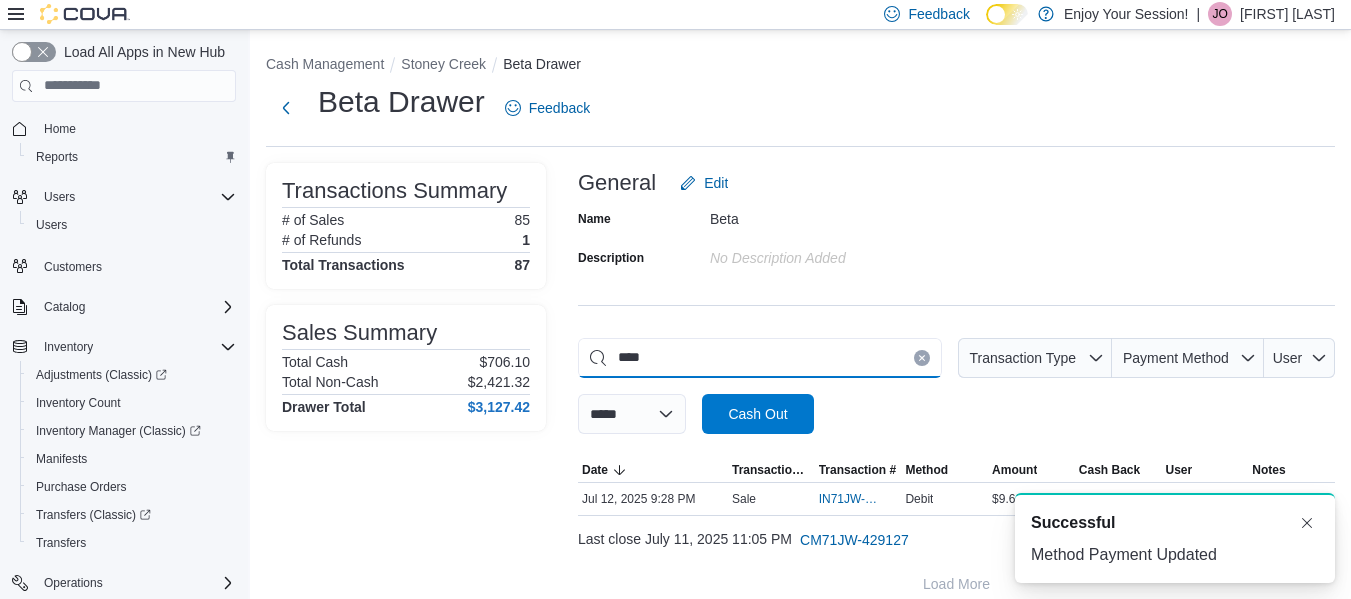 click on "****" at bounding box center [760, 358] 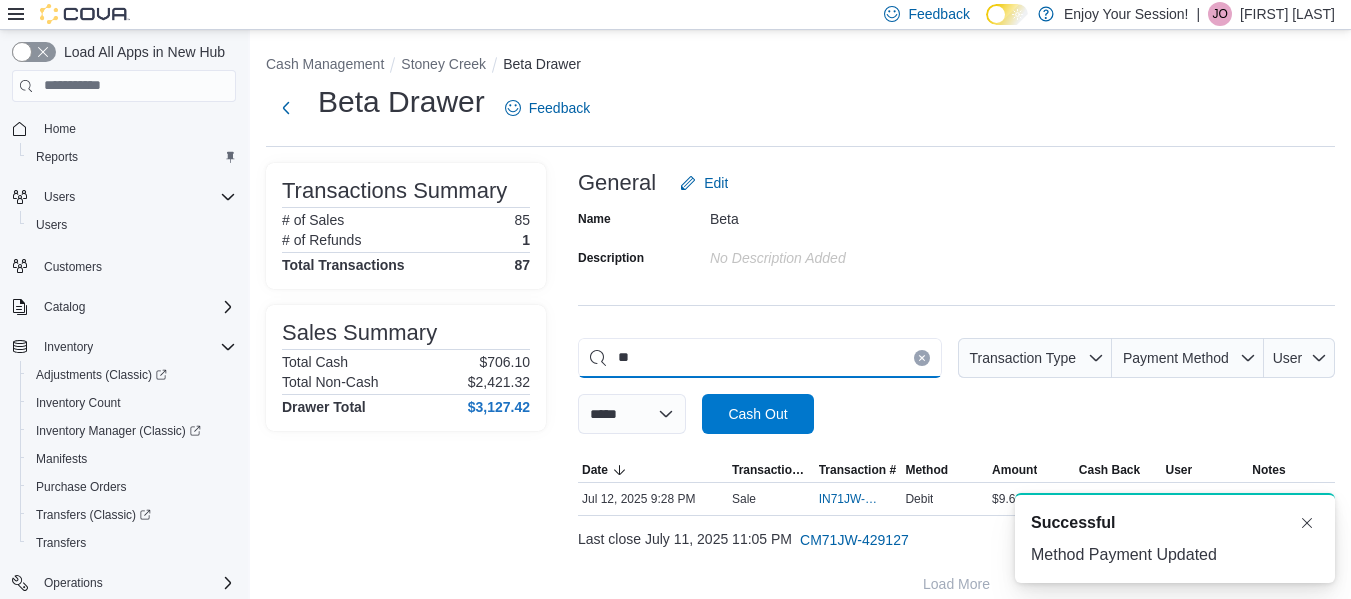type on "*" 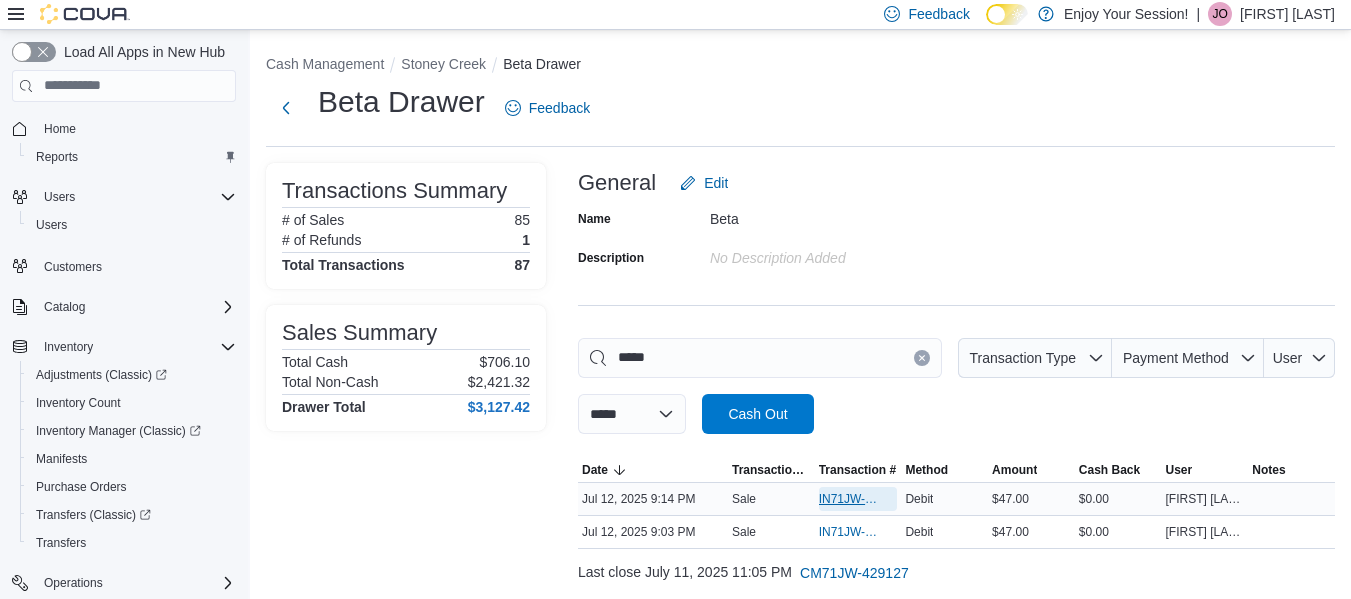 click on "IN71JW-7217637" at bounding box center [848, 499] 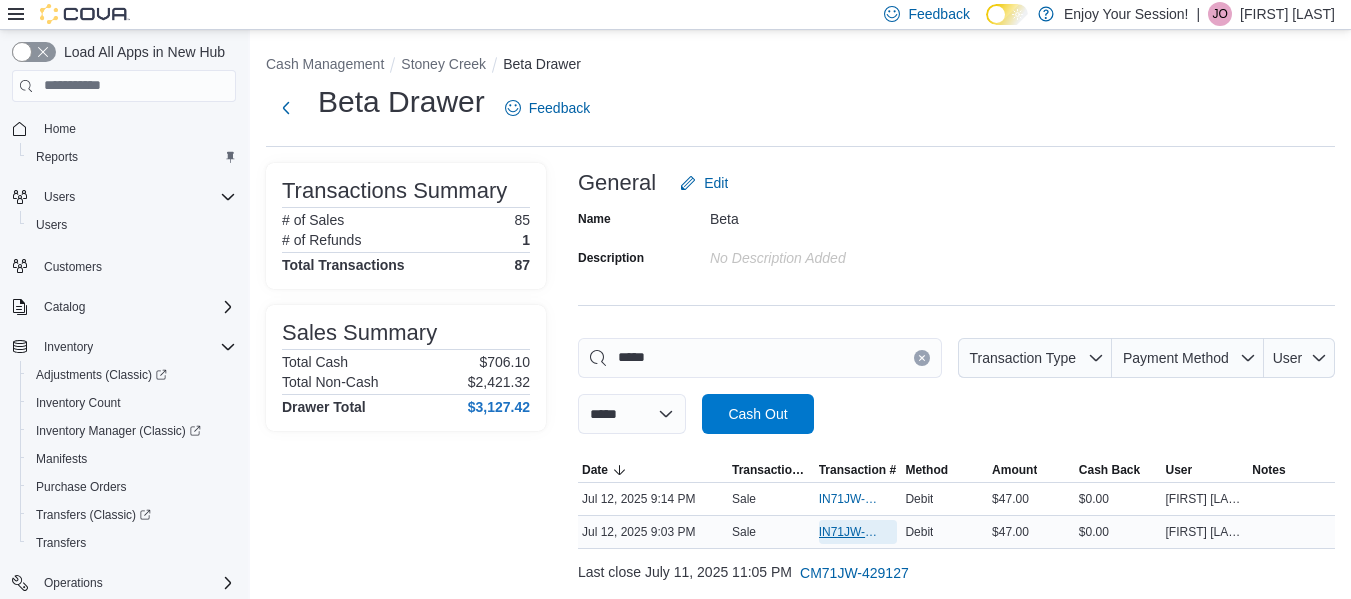 click on "IN71JW-7217586" at bounding box center [848, 532] 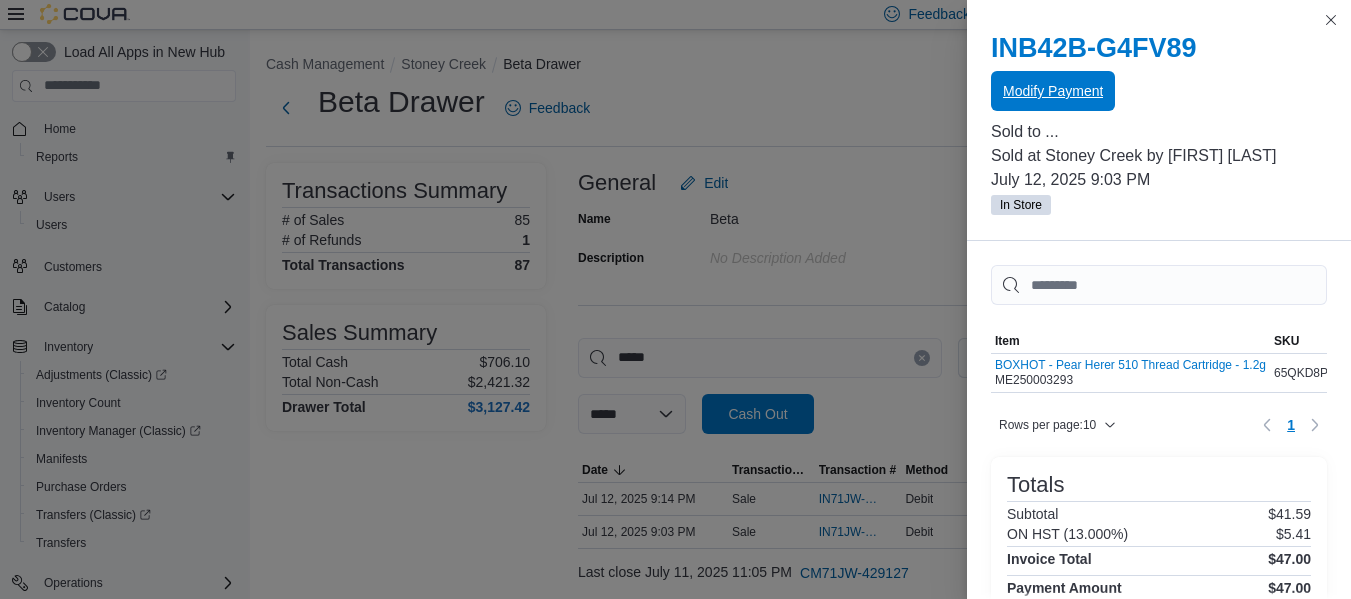 click on "Modify Payment" at bounding box center (1053, 91) 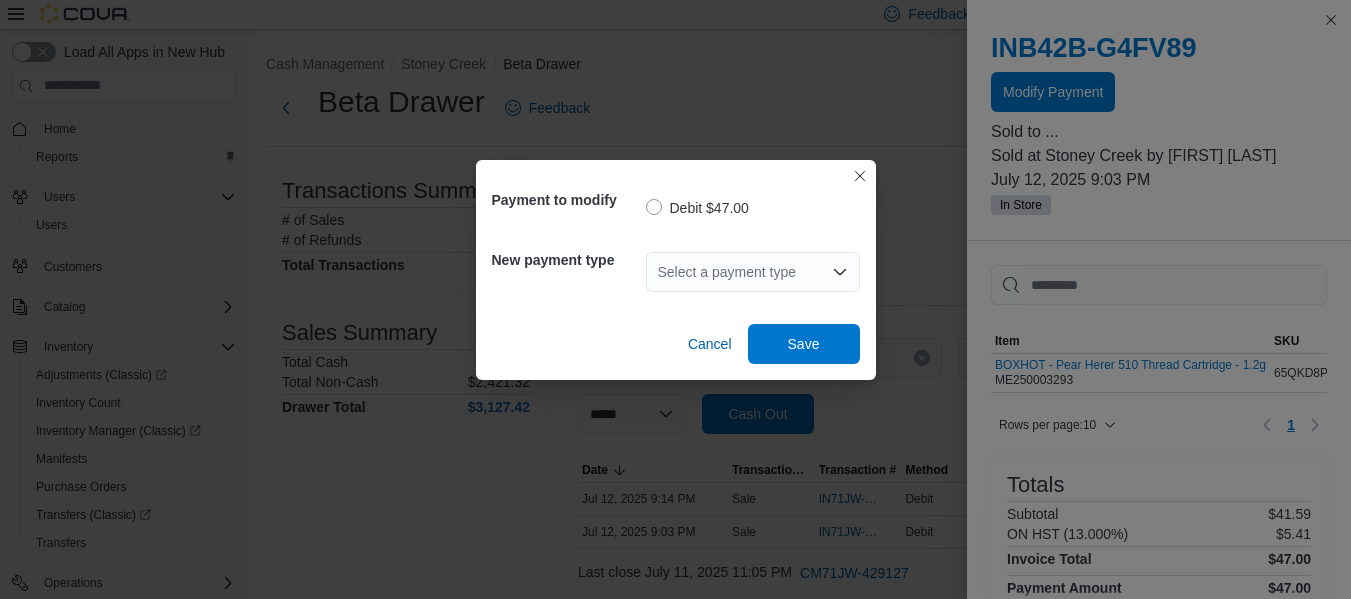 click on "Select a payment type" at bounding box center (753, 272) 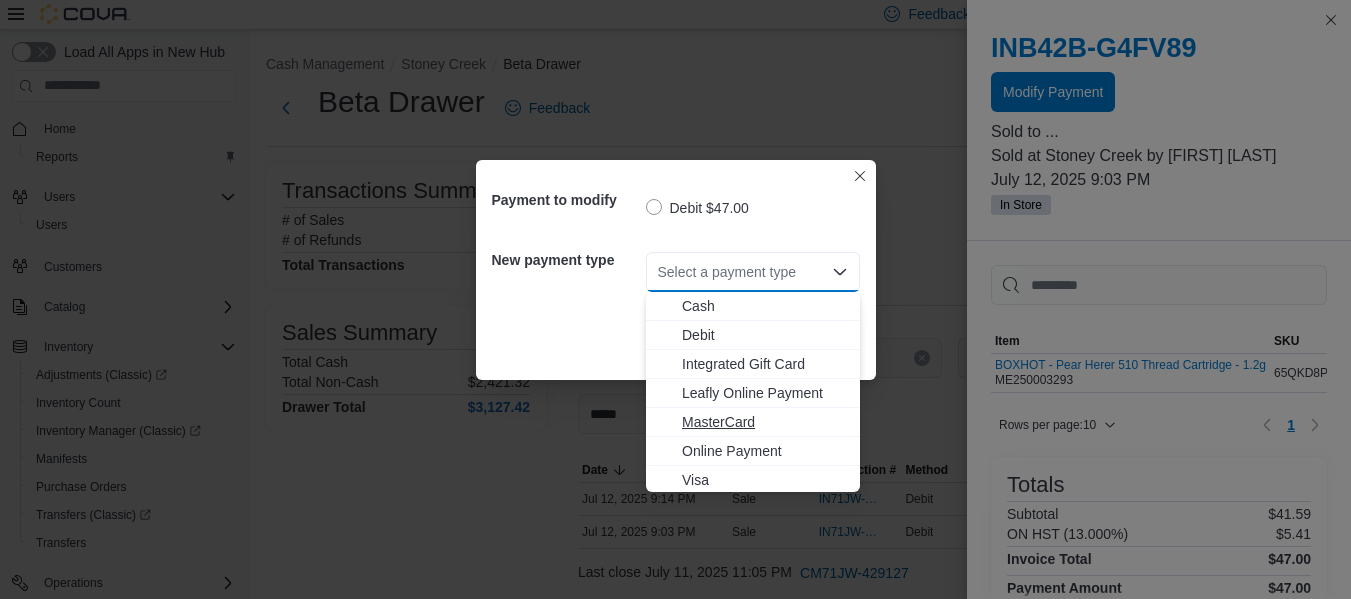 click on "MasterCard" at bounding box center (765, 422) 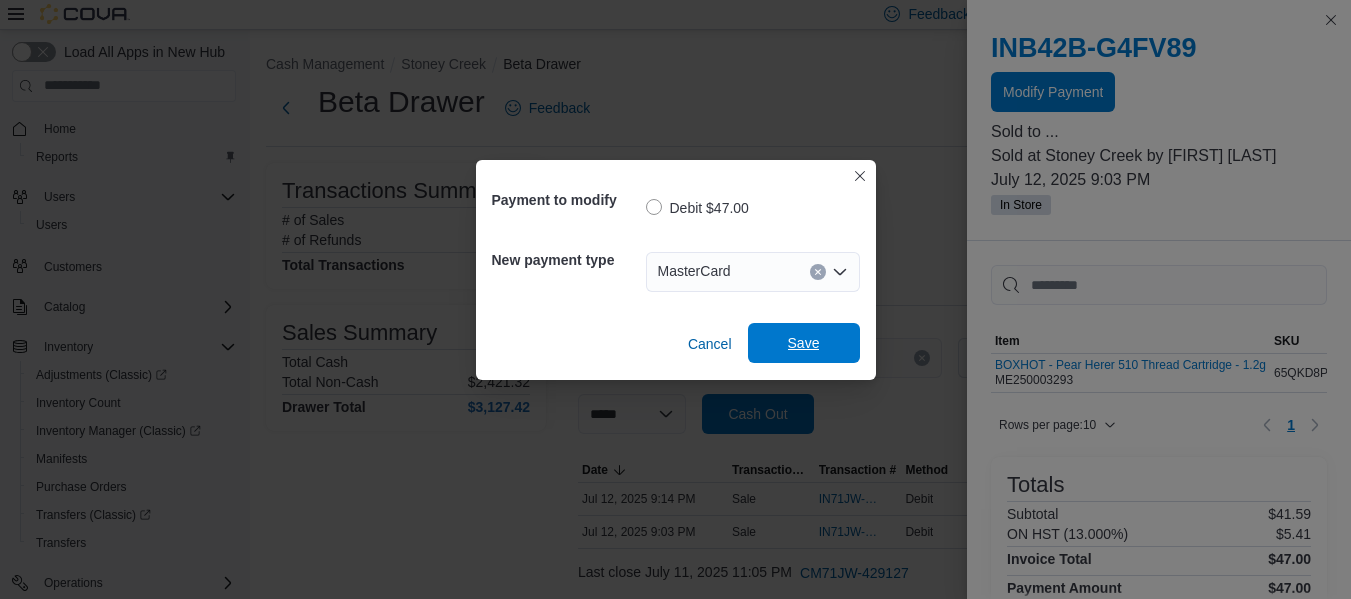 click on "Save" at bounding box center [804, 343] 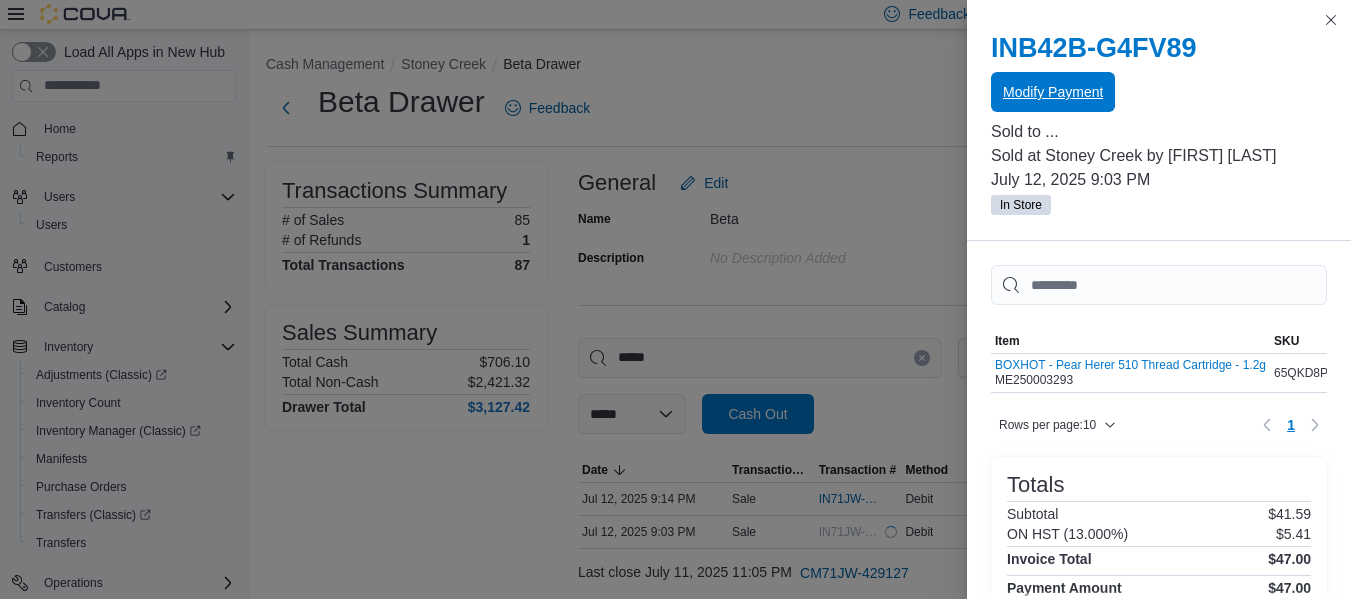 scroll, scrollTop: 0, scrollLeft: 0, axis: both 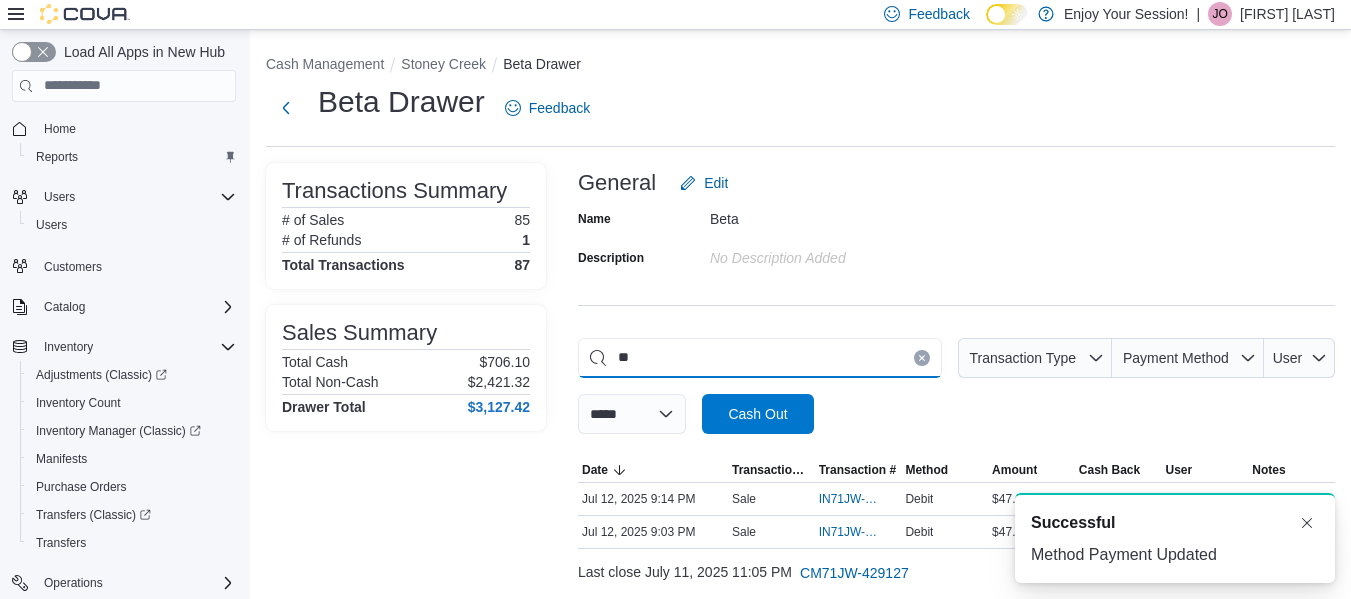 type on "*" 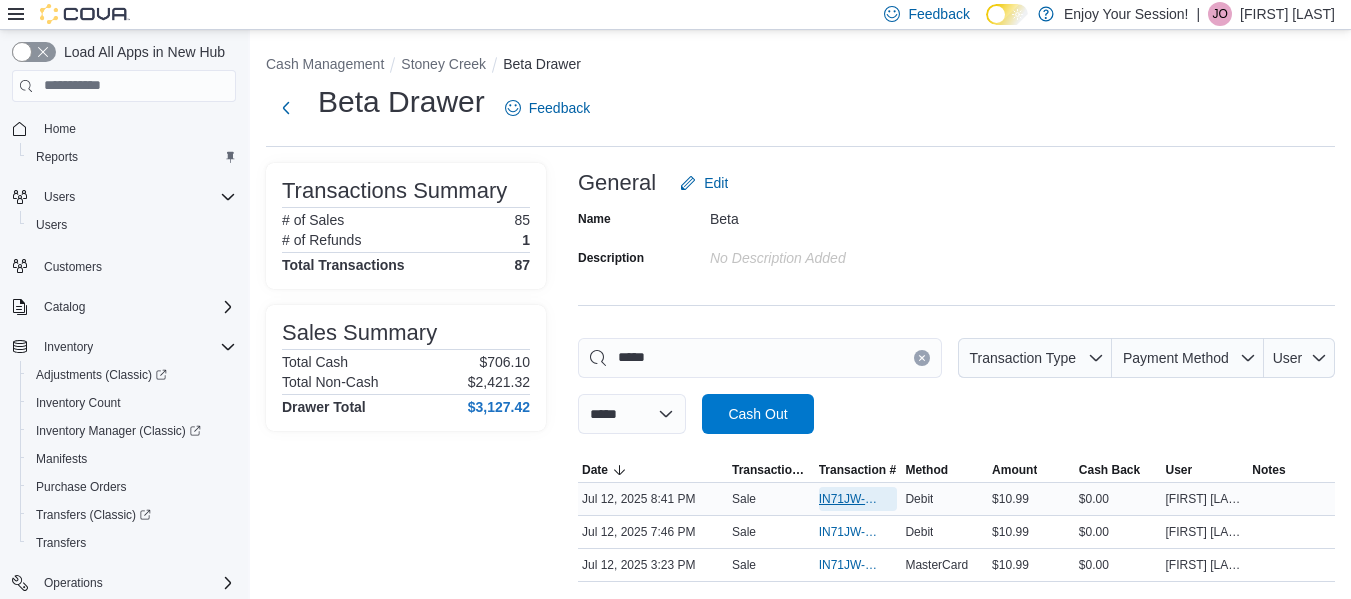 click on "IN71JW-7217436" at bounding box center (848, 499) 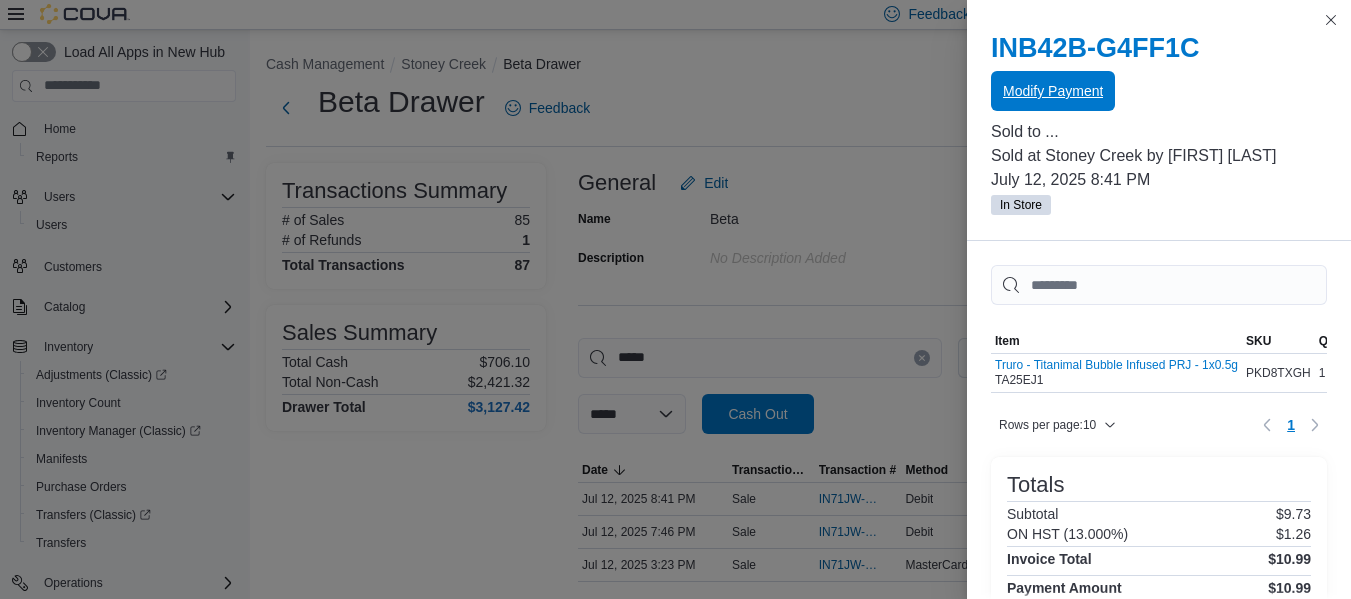 click on "Modify Payment" at bounding box center [1053, 91] 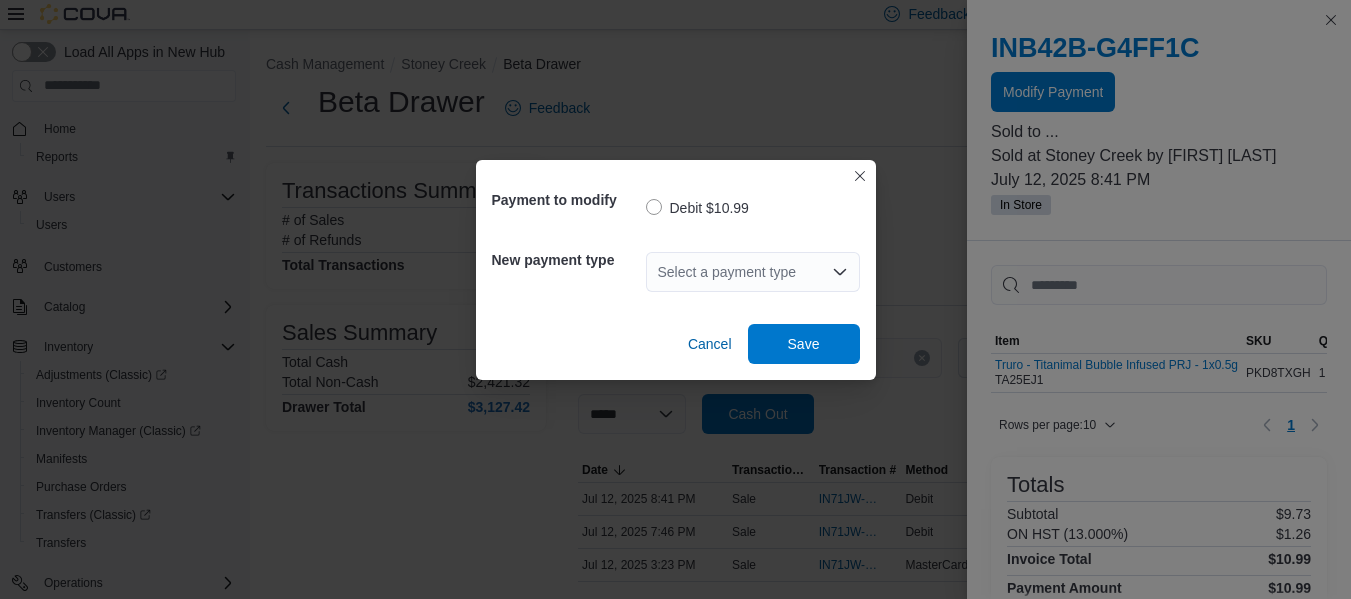 click on "Select a payment type" at bounding box center [753, 272] 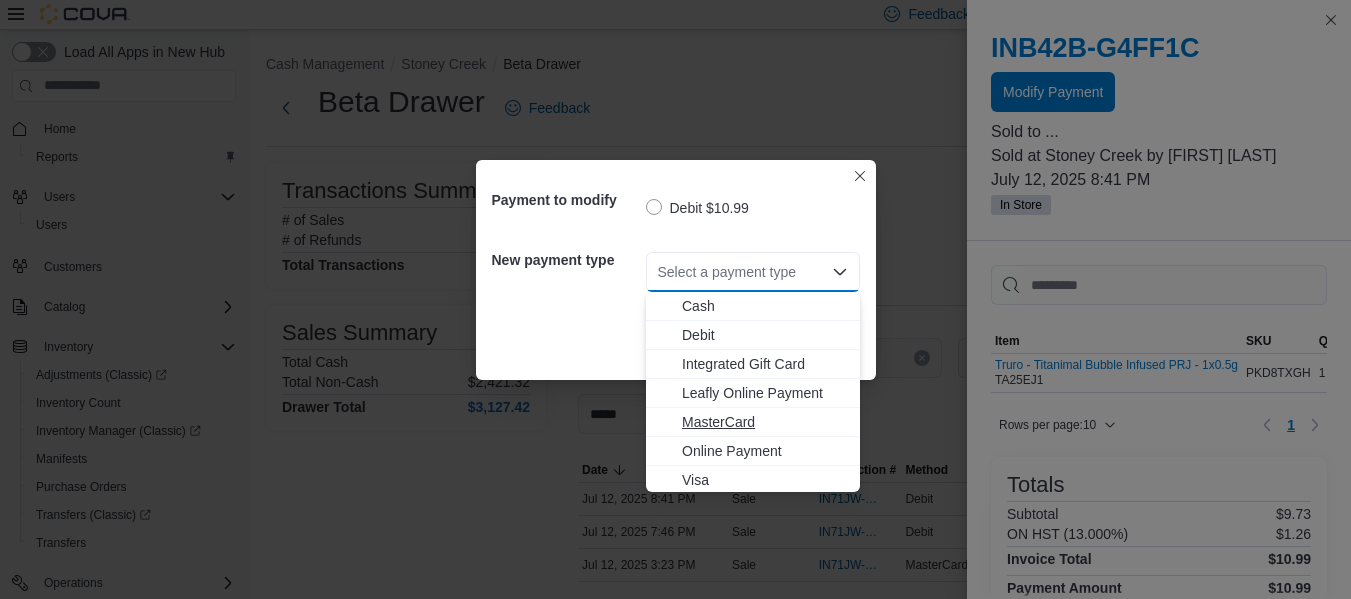 click on "MasterCard" at bounding box center [765, 422] 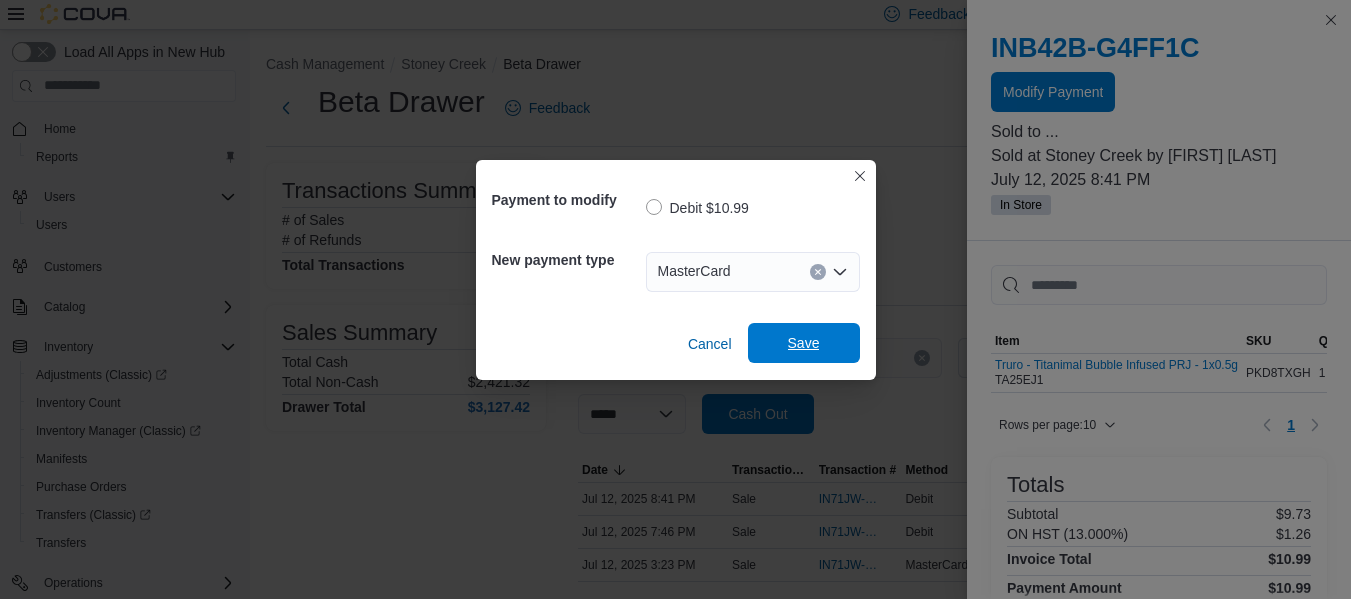 click on "Save" at bounding box center [804, 343] 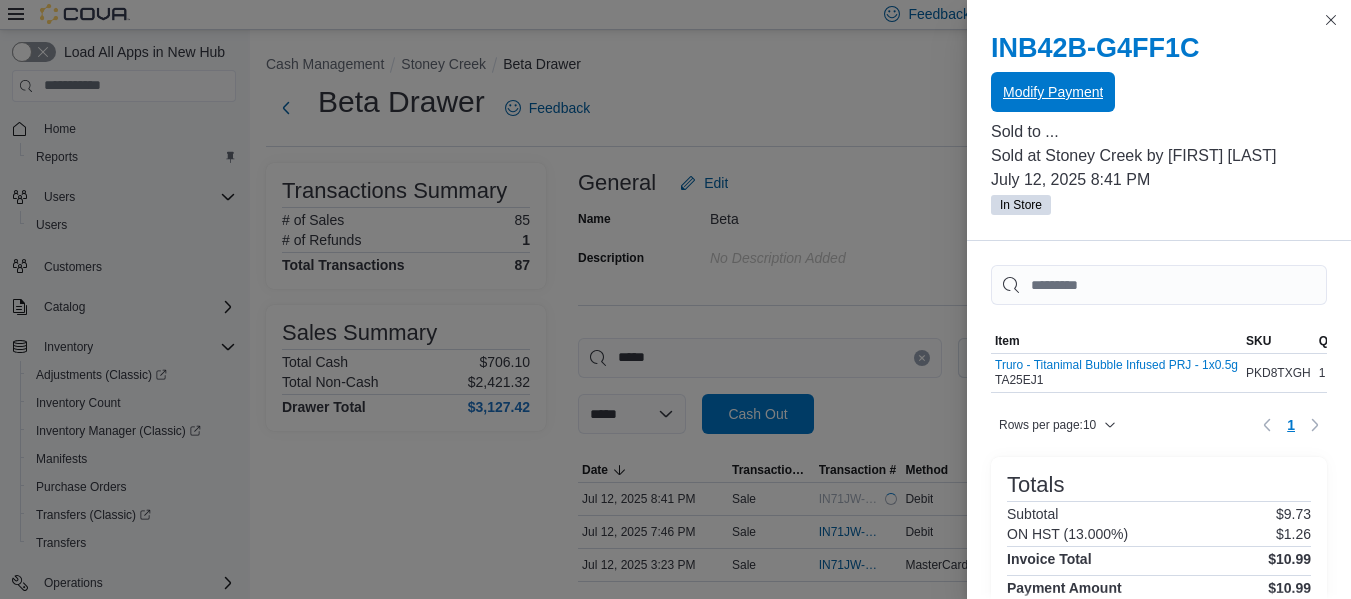 scroll, scrollTop: 0, scrollLeft: 0, axis: both 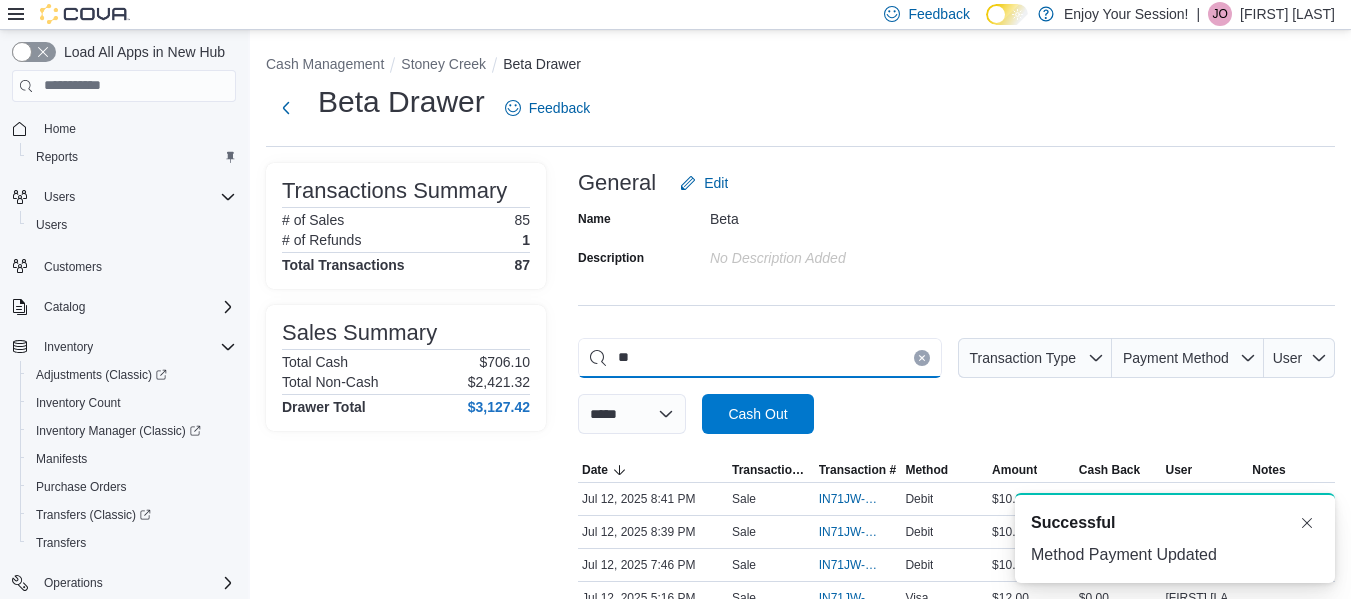 type on "*" 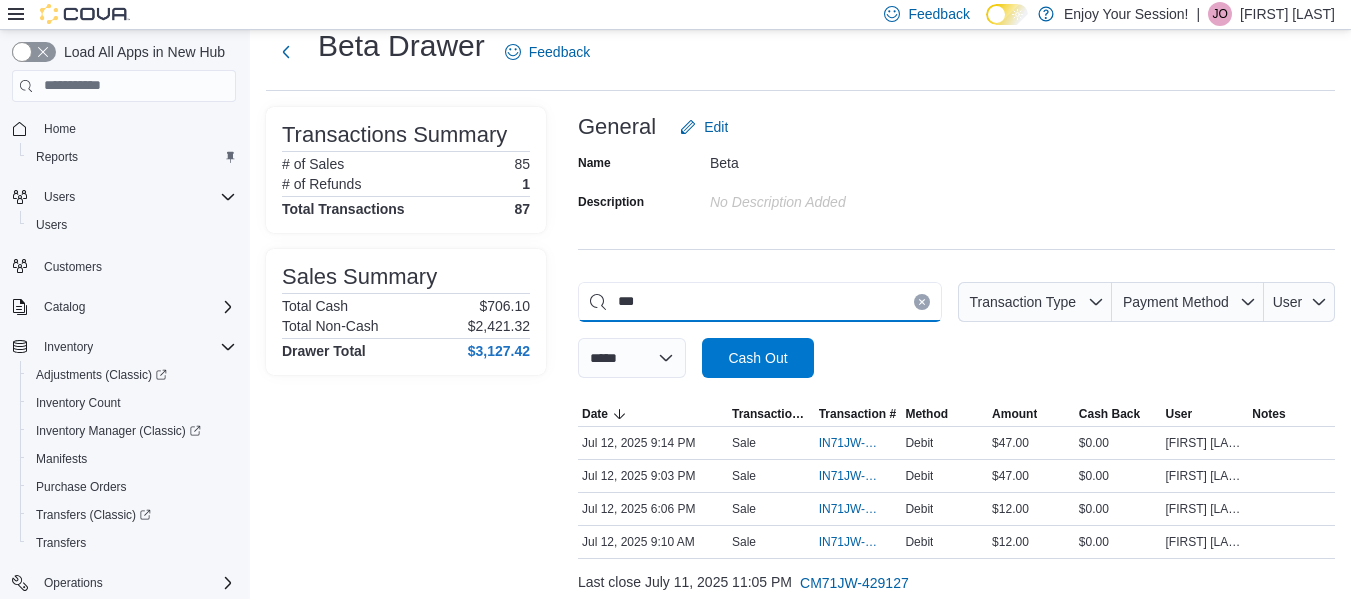 scroll, scrollTop: 65, scrollLeft: 0, axis: vertical 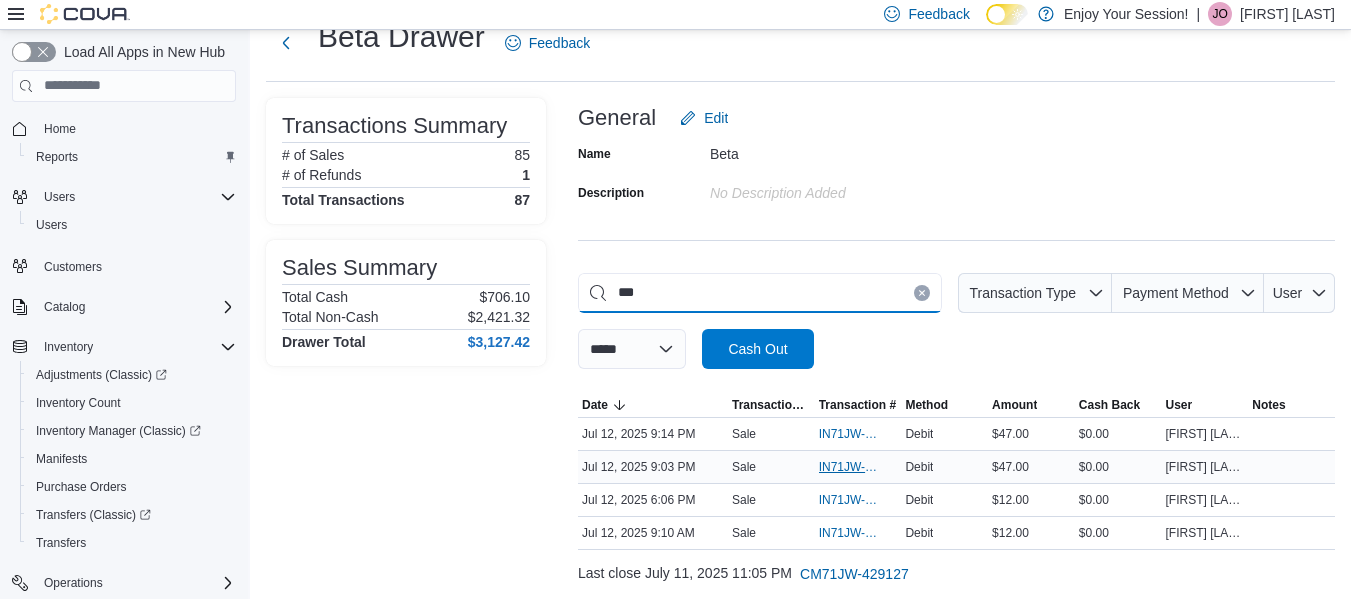 type on "***" 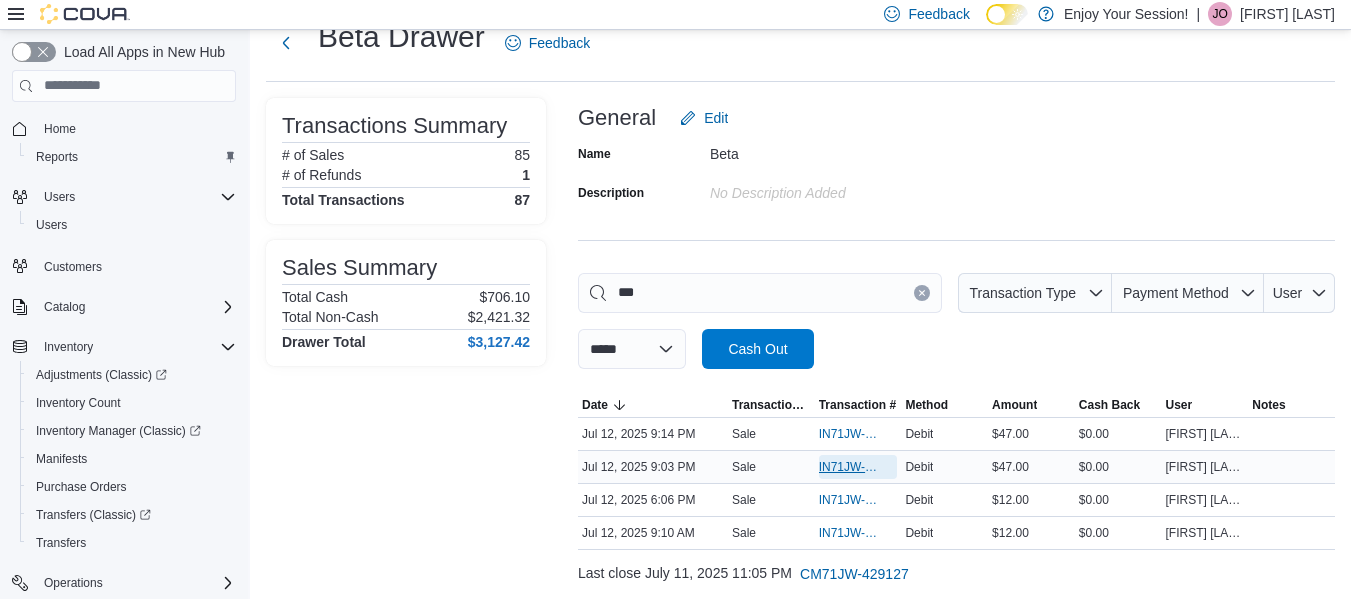 click on "IN71JW-7217586" at bounding box center [848, 467] 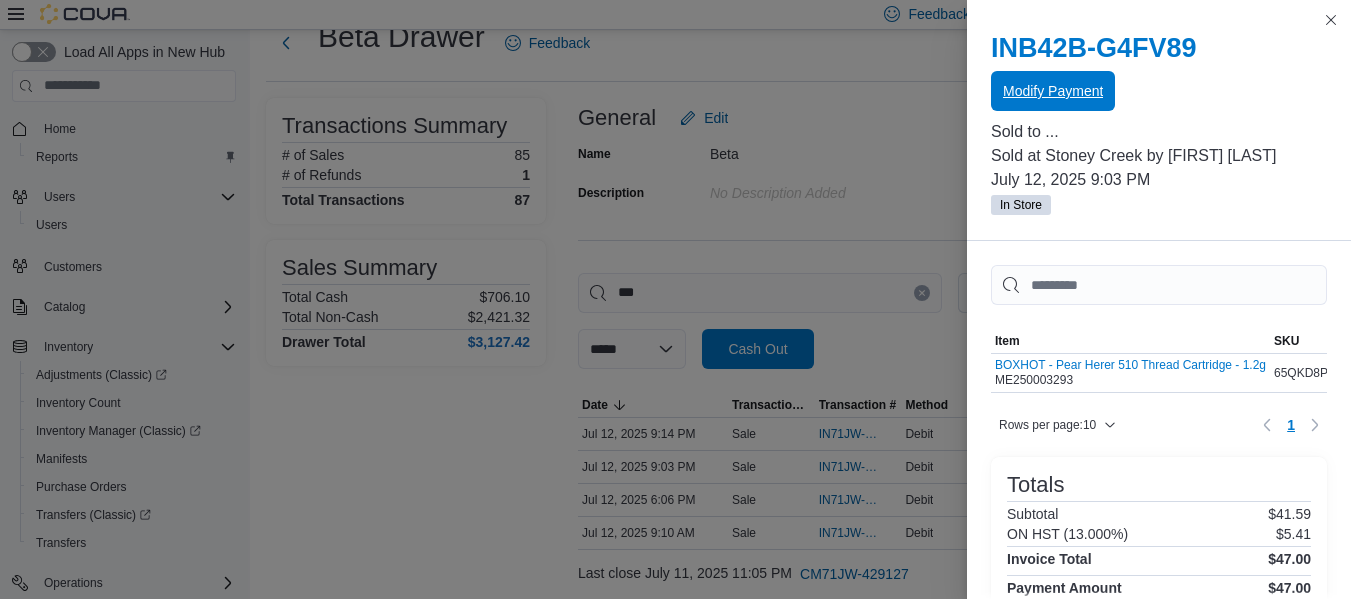 click on "Modify Payment" at bounding box center [1053, 91] 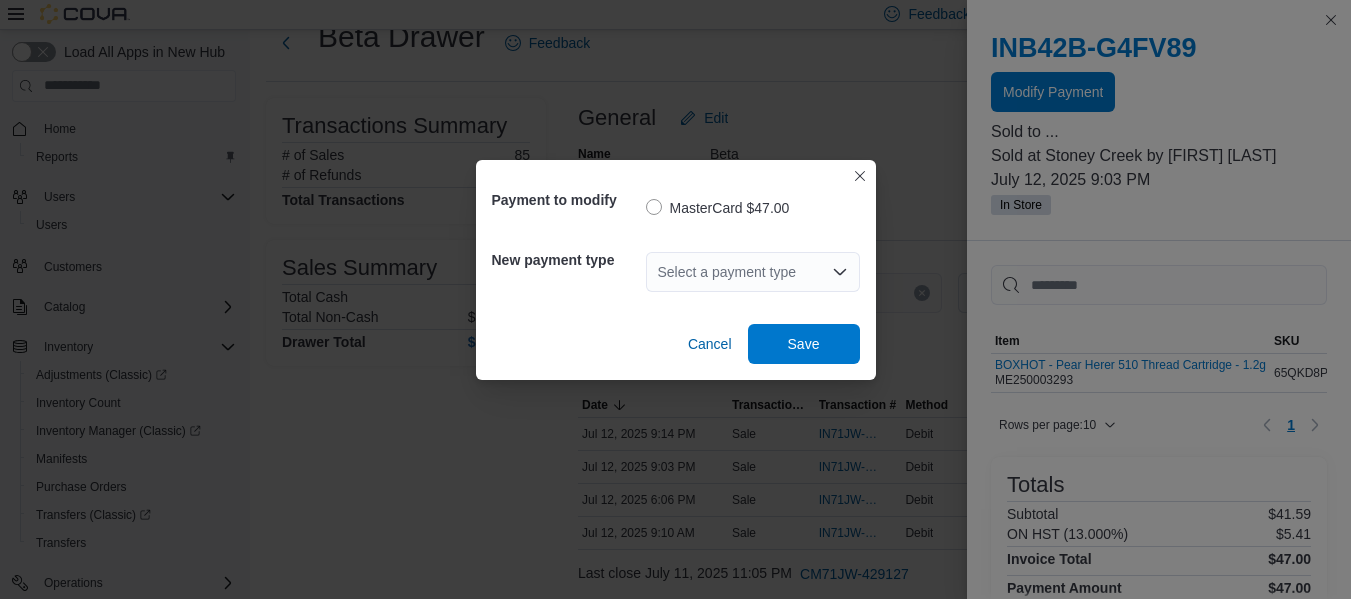 click on "Select a payment type" at bounding box center [753, 272] 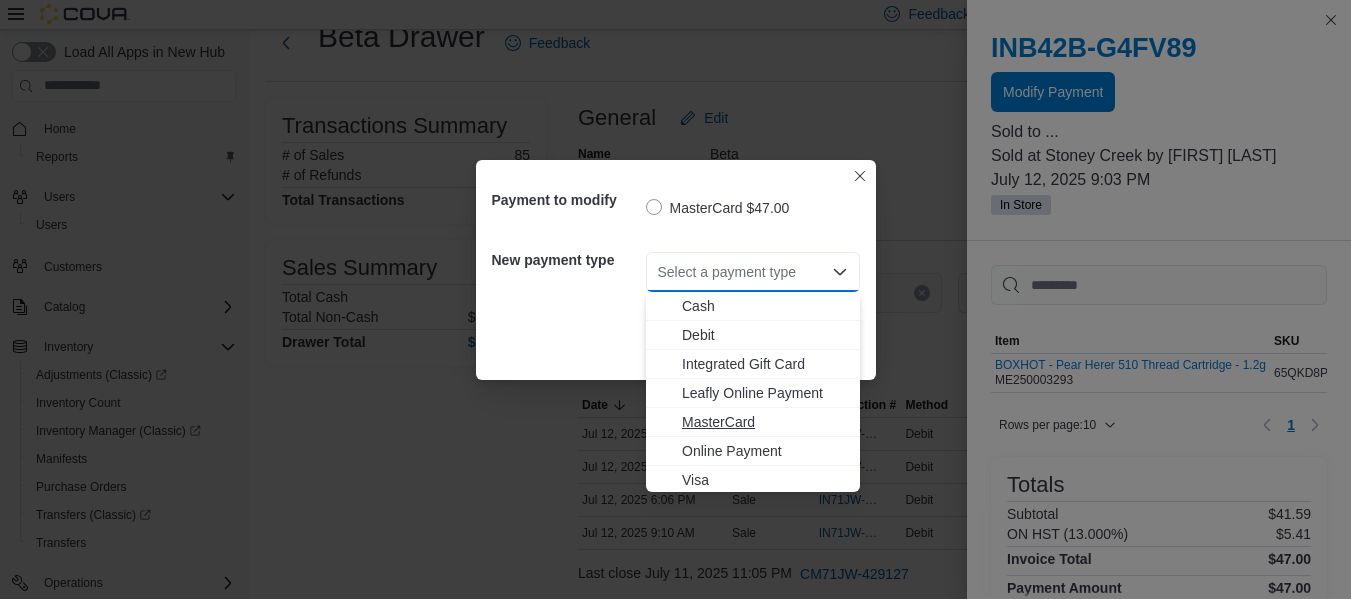 click on "MasterCard" at bounding box center (765, 422) 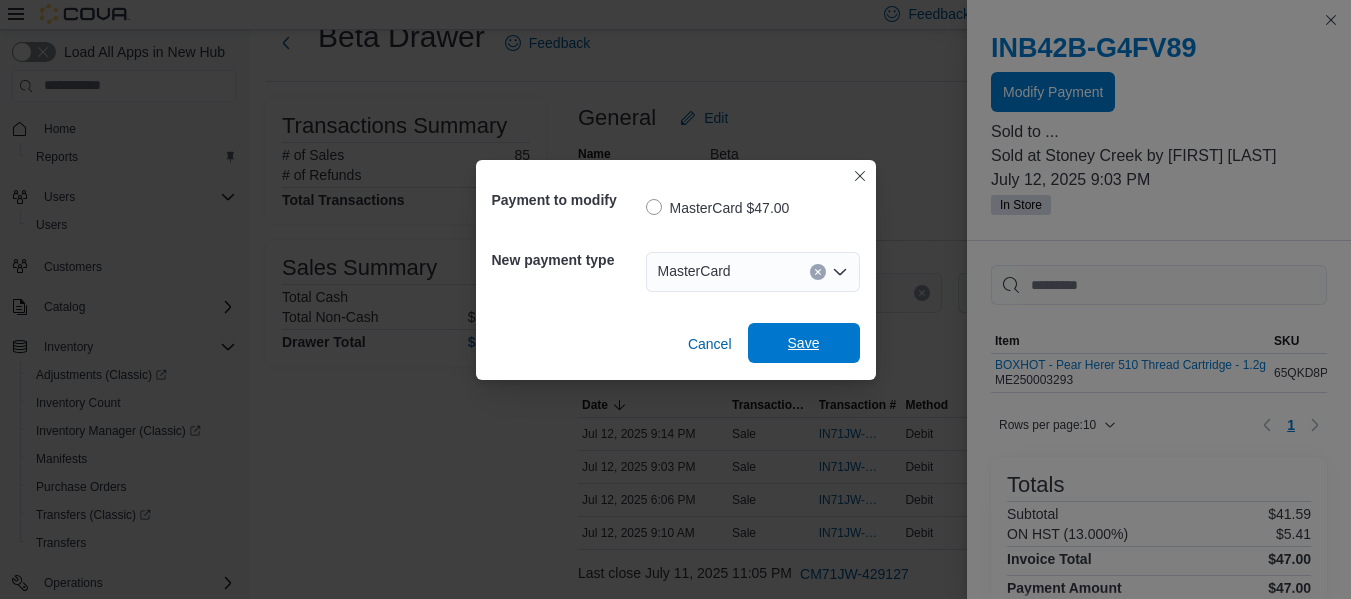 click on "Save" at bounding box center [804, 343] 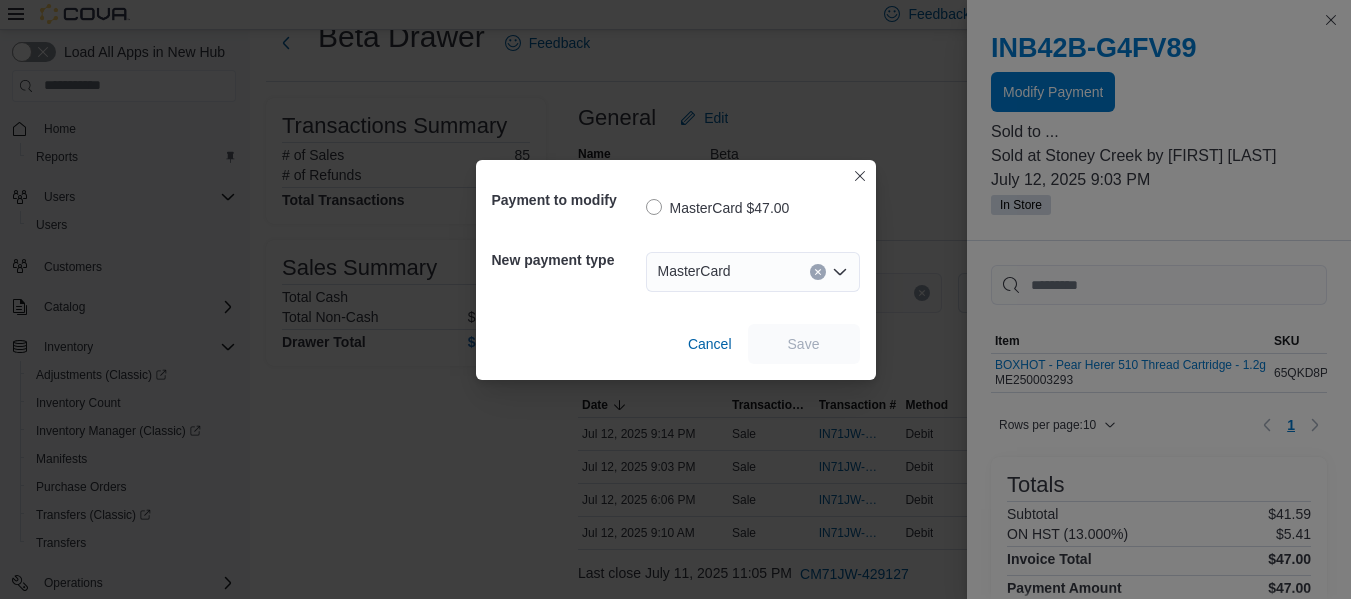 scroll, scrollTop: 0, scrollLeft: 0, axis: both 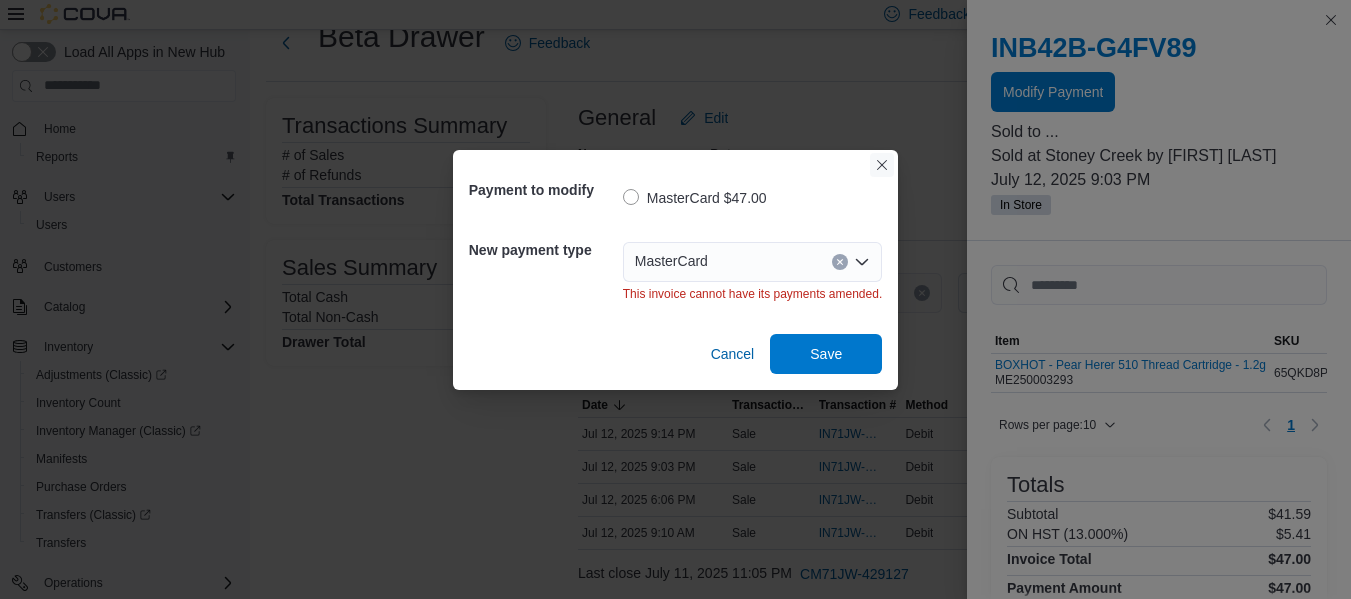 click at bounding box center [882, 165] 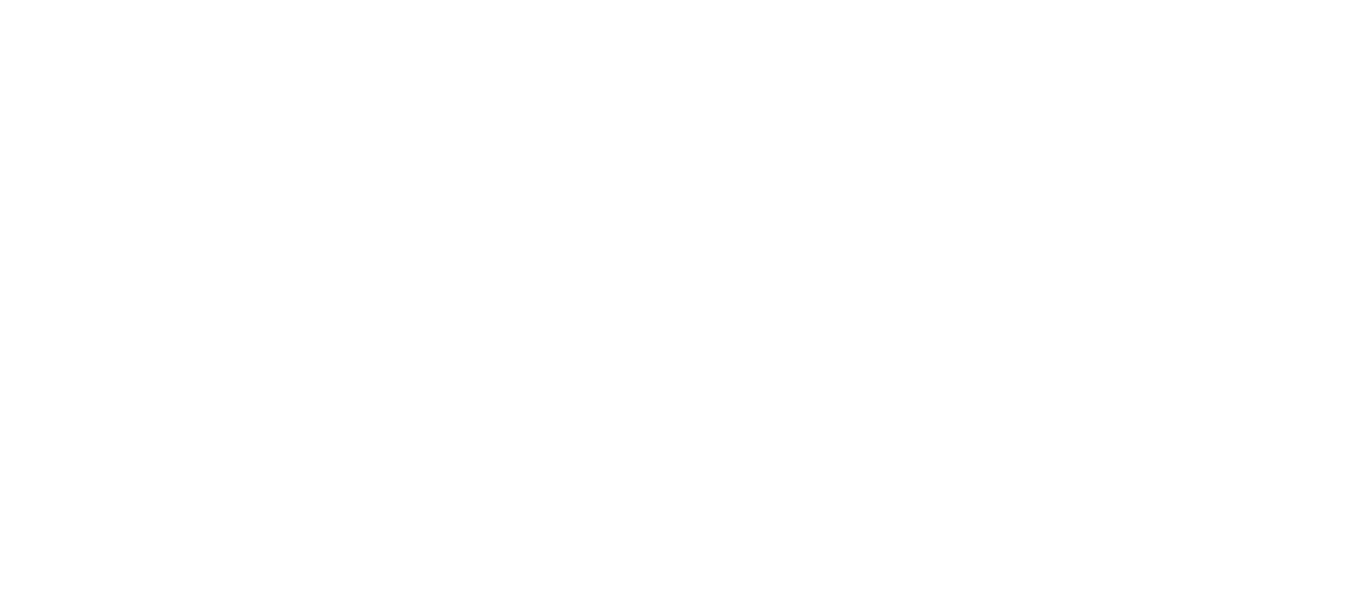 scroll, scrollTop: 0, scrollLeft: 0, axis: both 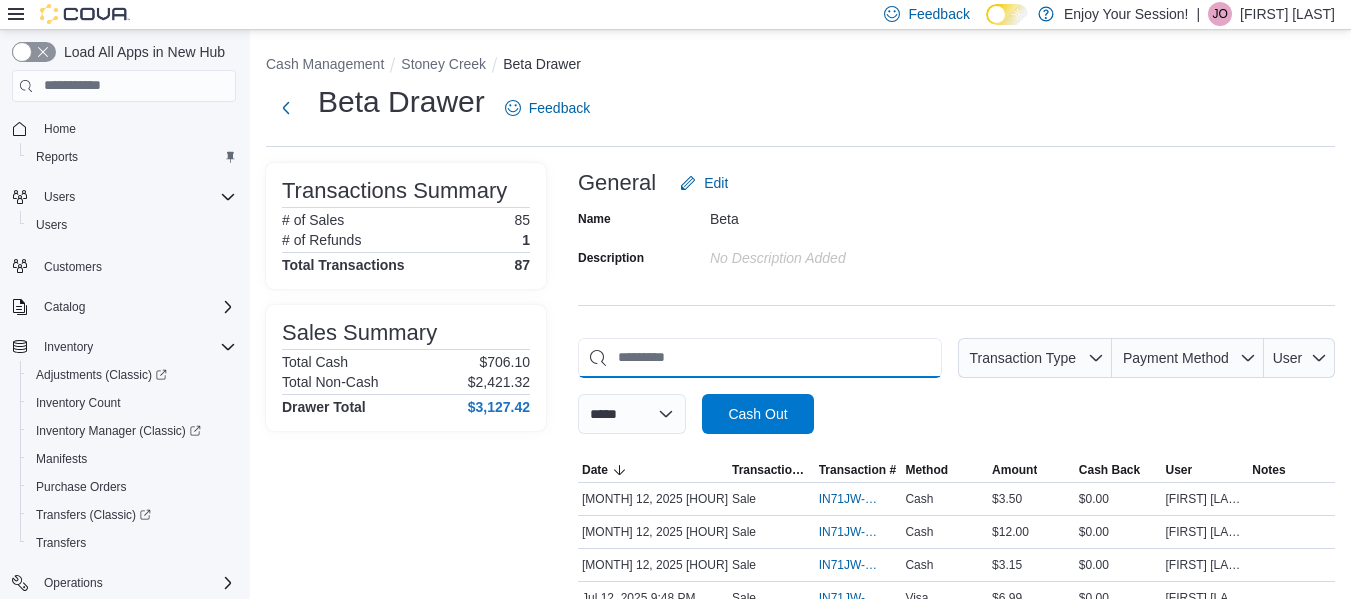 click at bounding box center (760, 358) 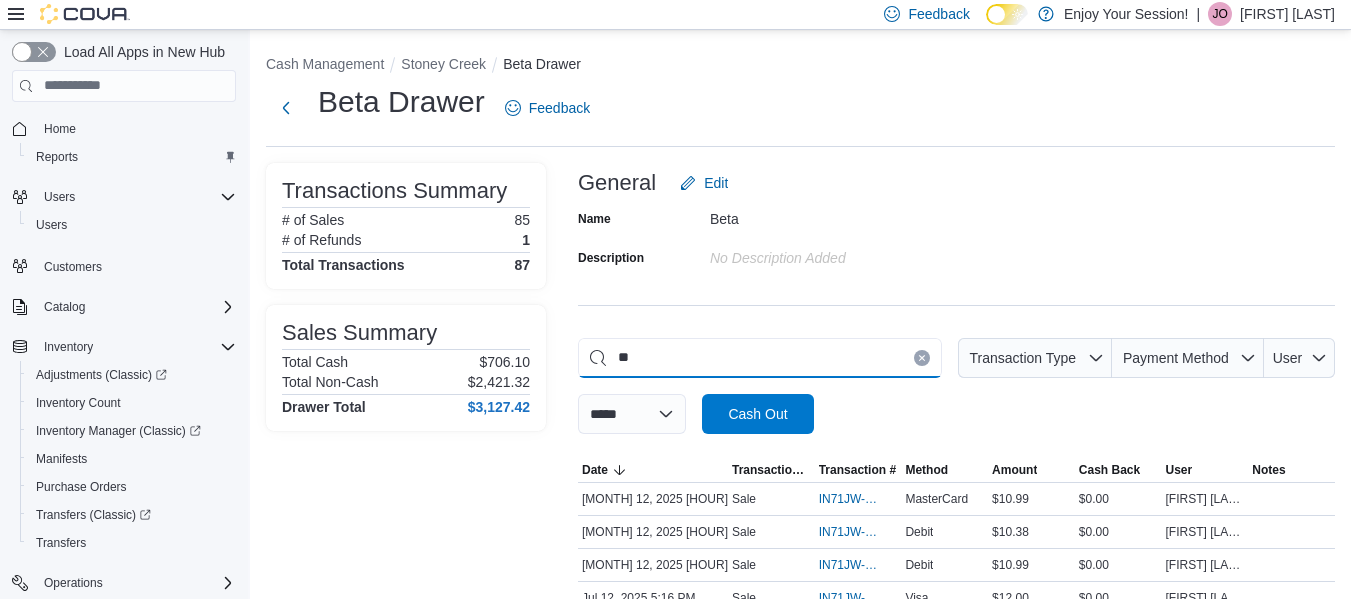 type on "*" 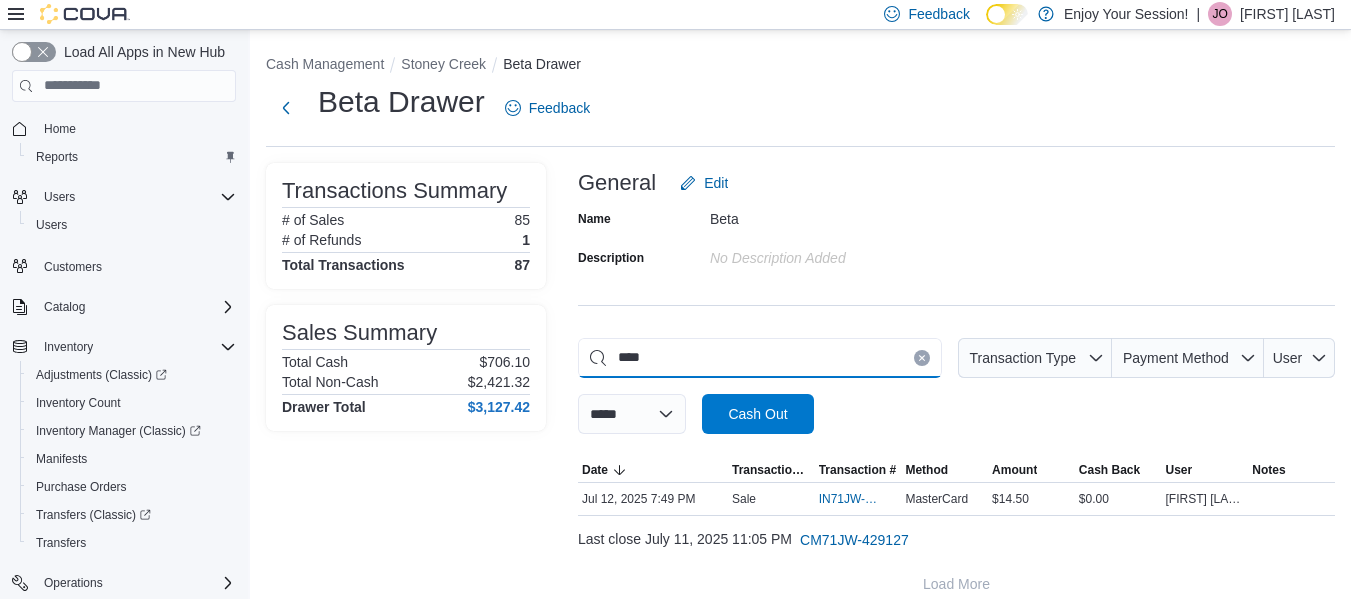 type on "*****" 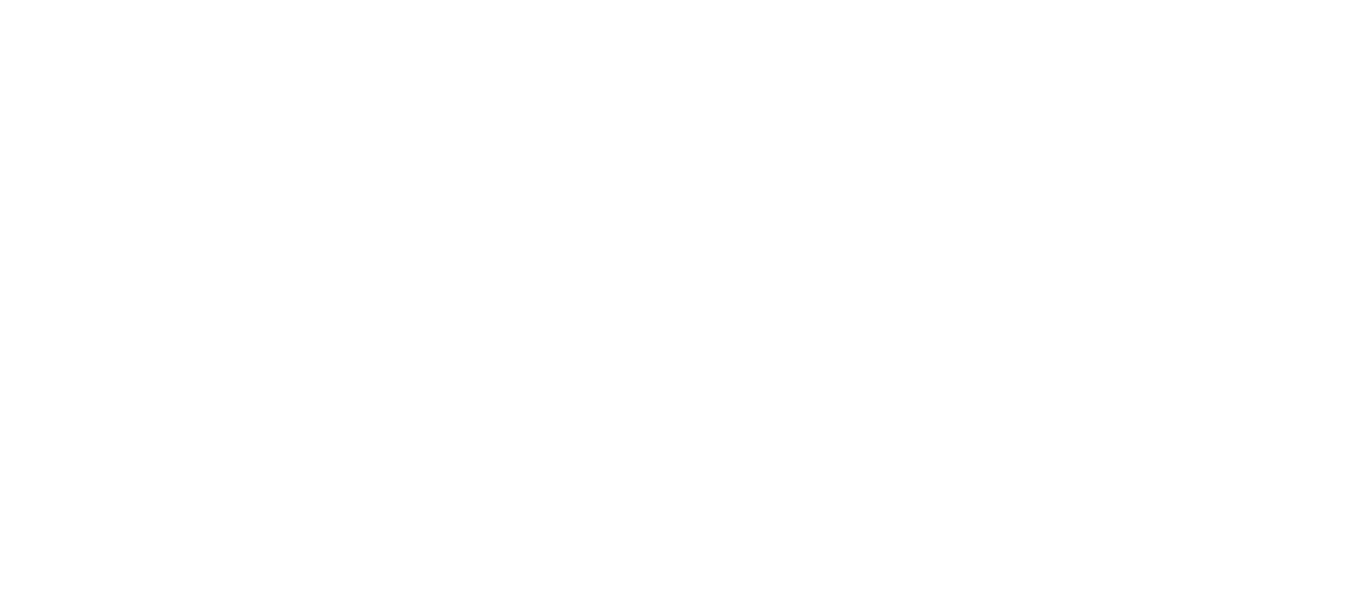 scroll, scrollTop: 0, scrollLeft: 0, axis: both 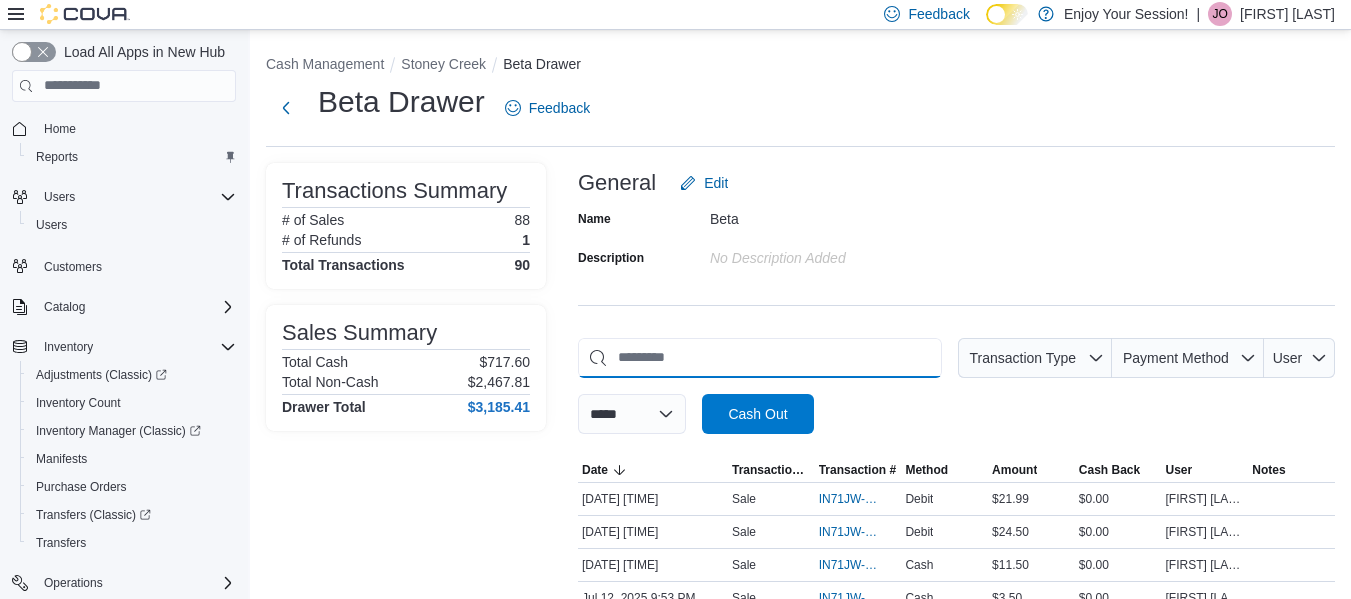 click at bounding box center (760, 358) 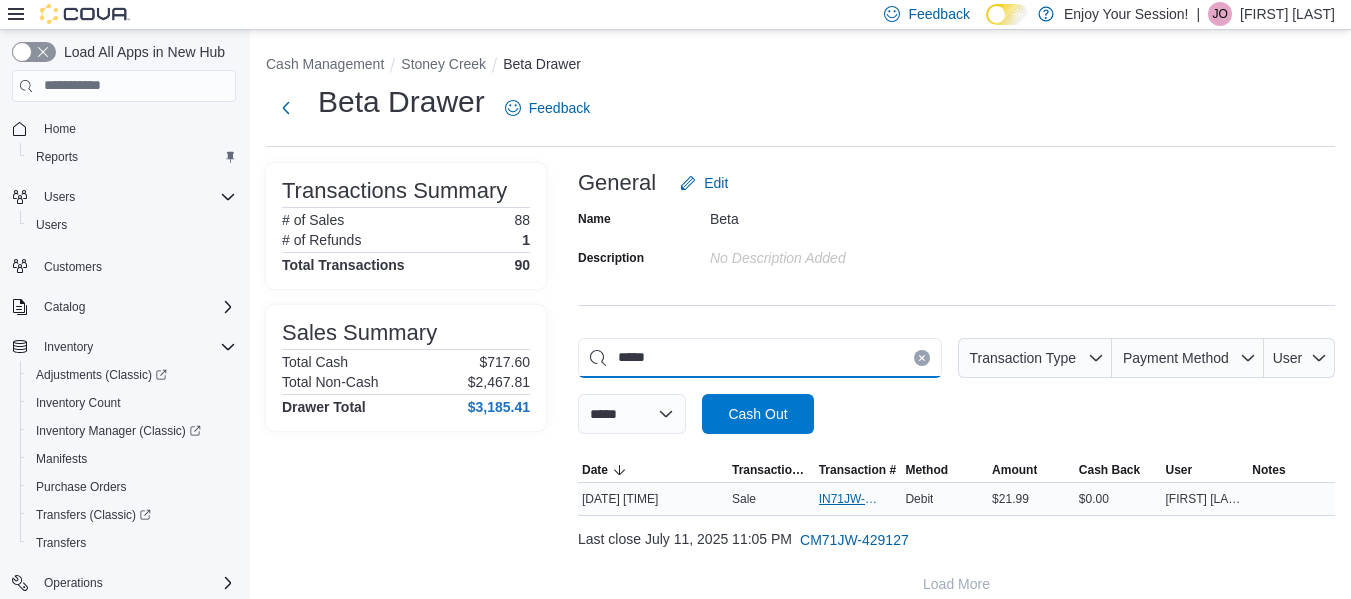 type on "*****" 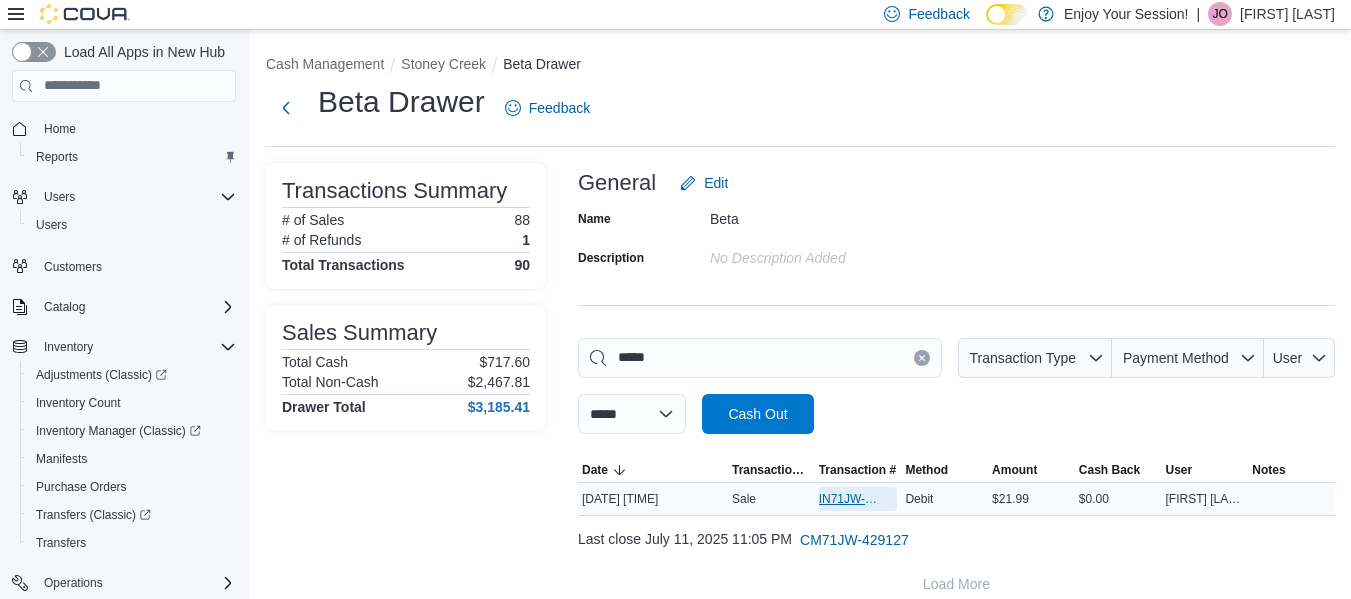 click on "IN71JW-7218002" at bounding box center (848, 499) 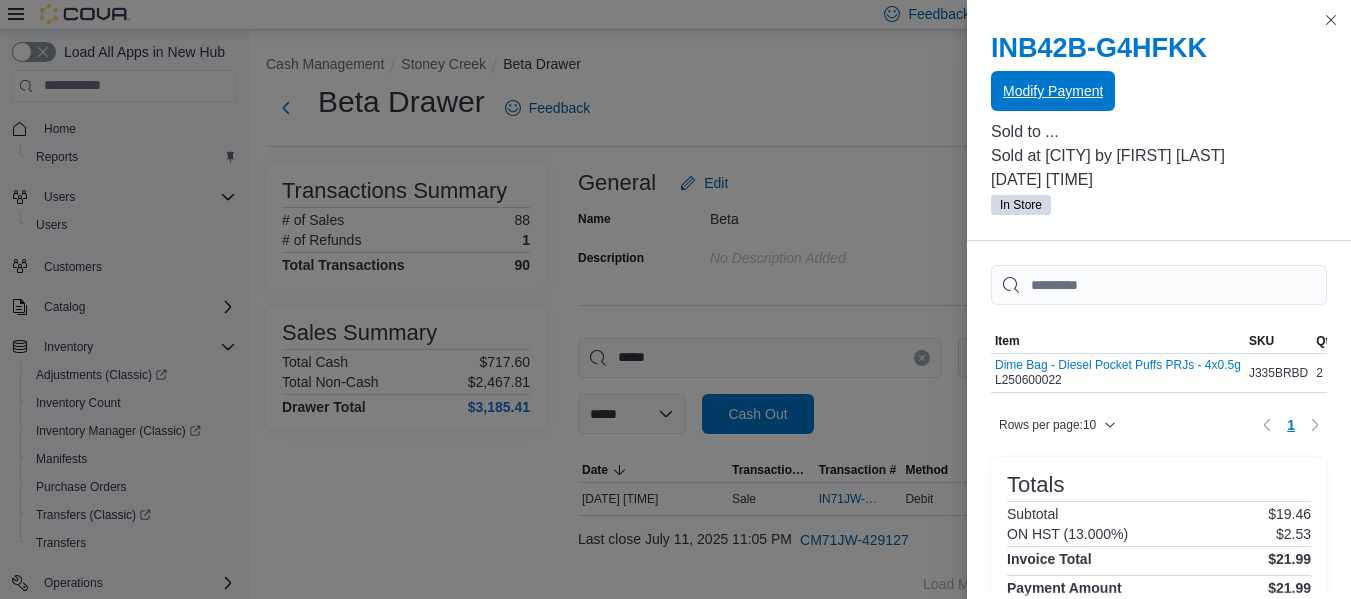 click on "Modify Payment" at bounding box center (1053, 91) 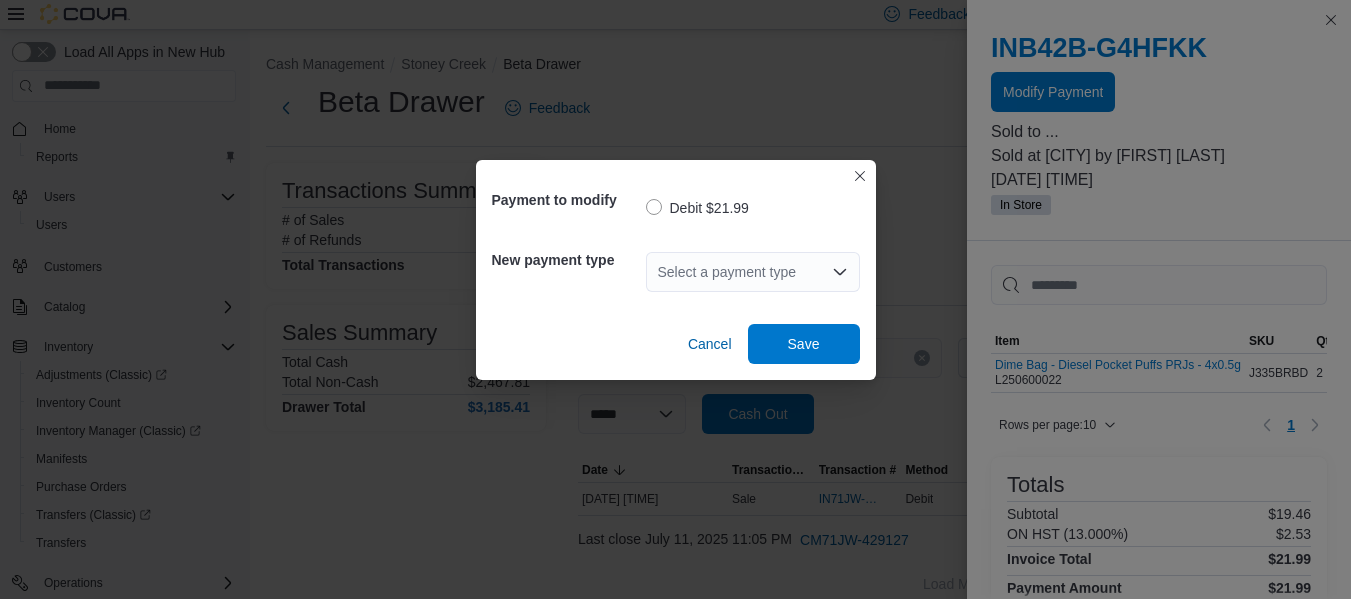click on "Select a payment type" at bounding box center [753, 272] 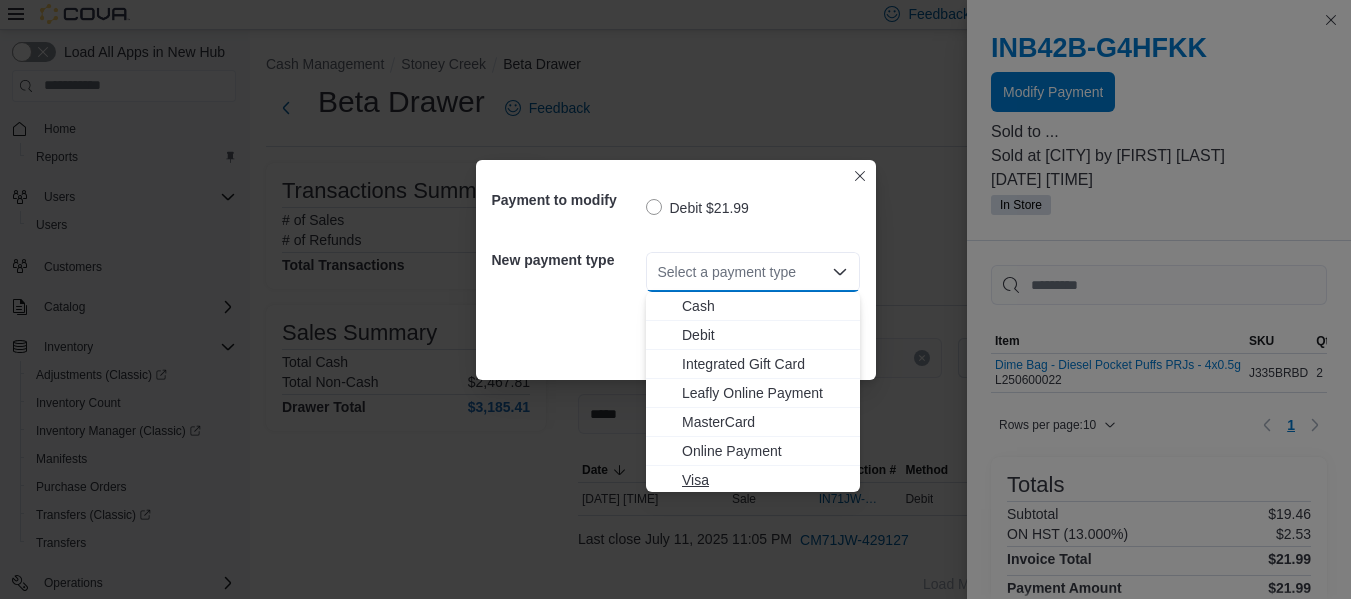 click on "Visa" at bounding box center [765, 480] 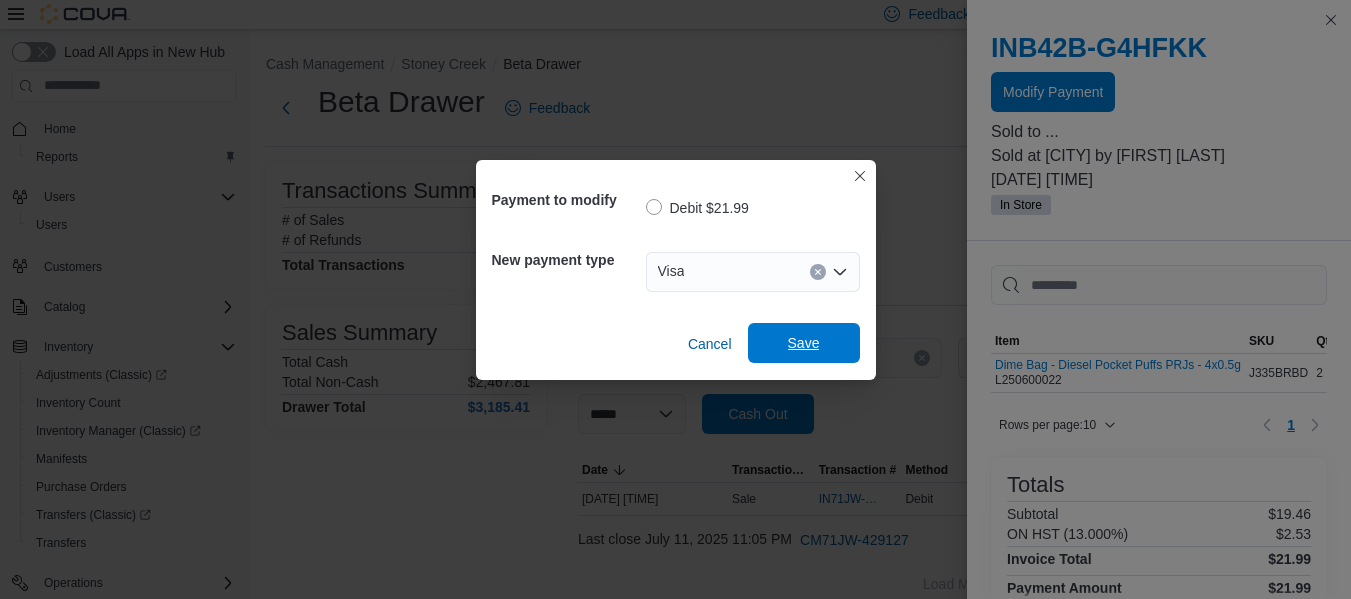 click on "Save" at bounding box center [804, 343] 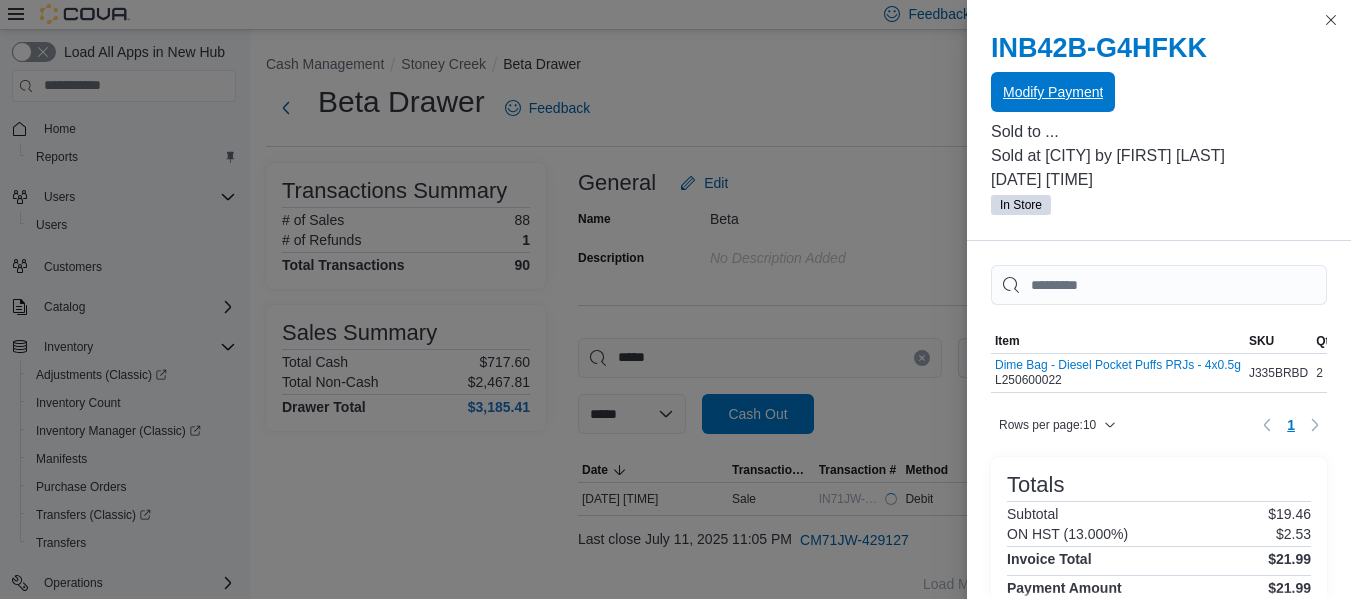 scroll, scrollTop: 0, scrollLeft: 0, axis: both 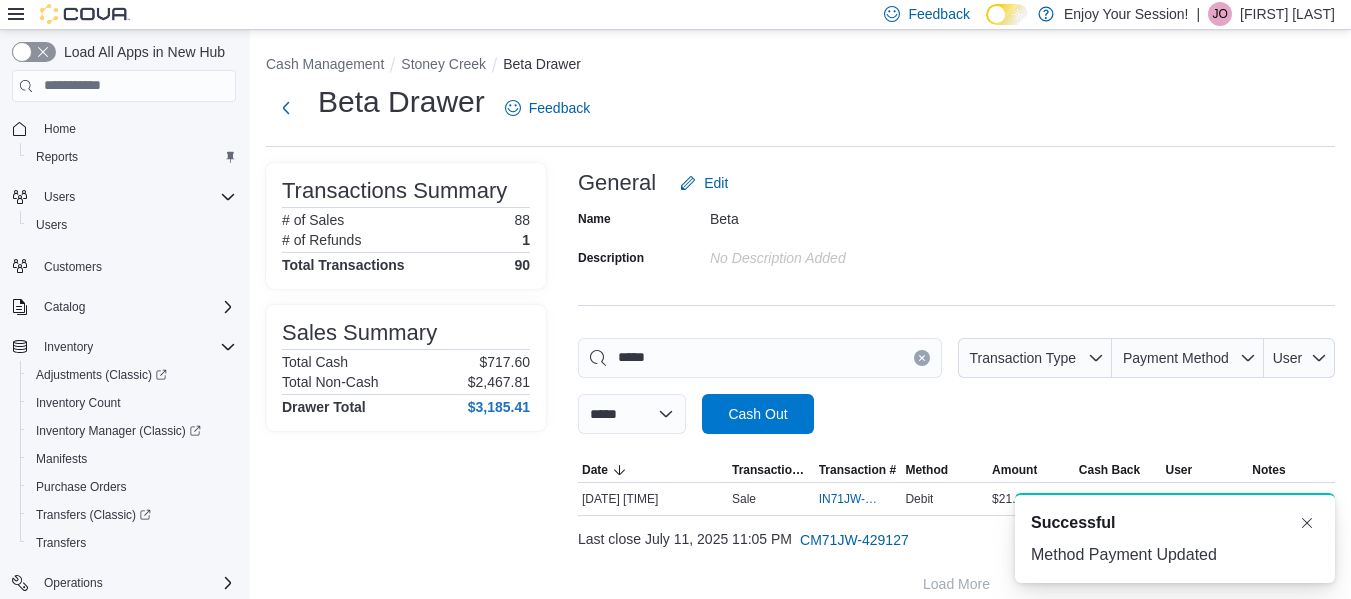 click 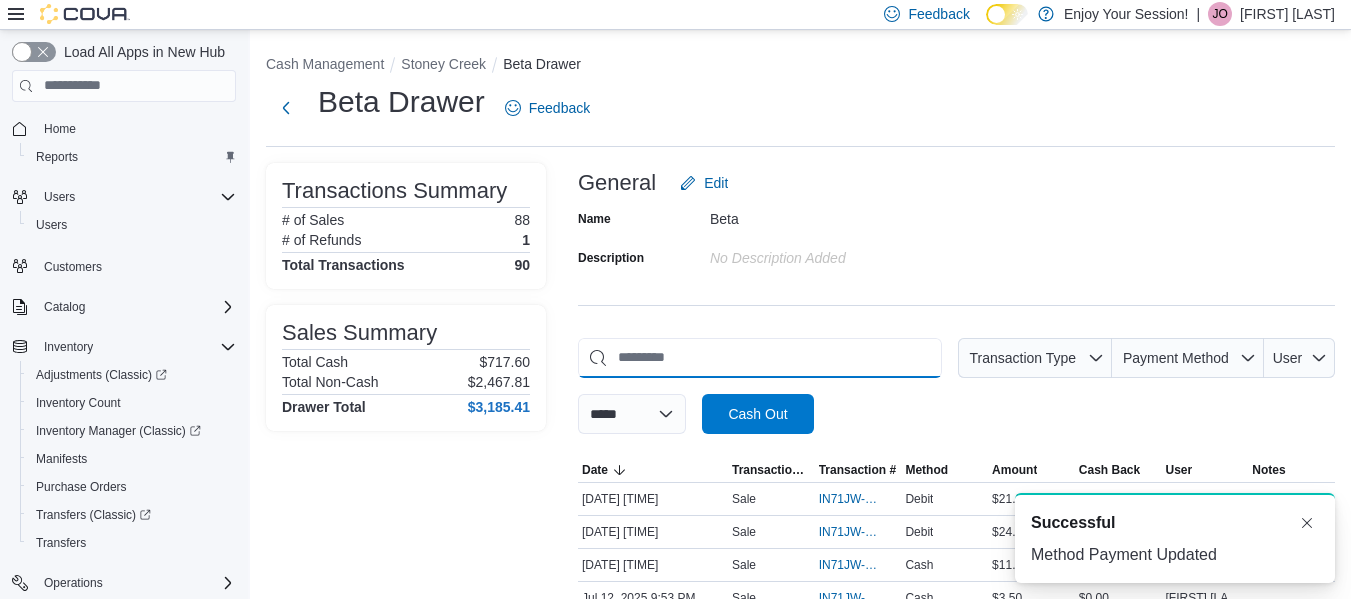 click at bounding box center (760, 358) 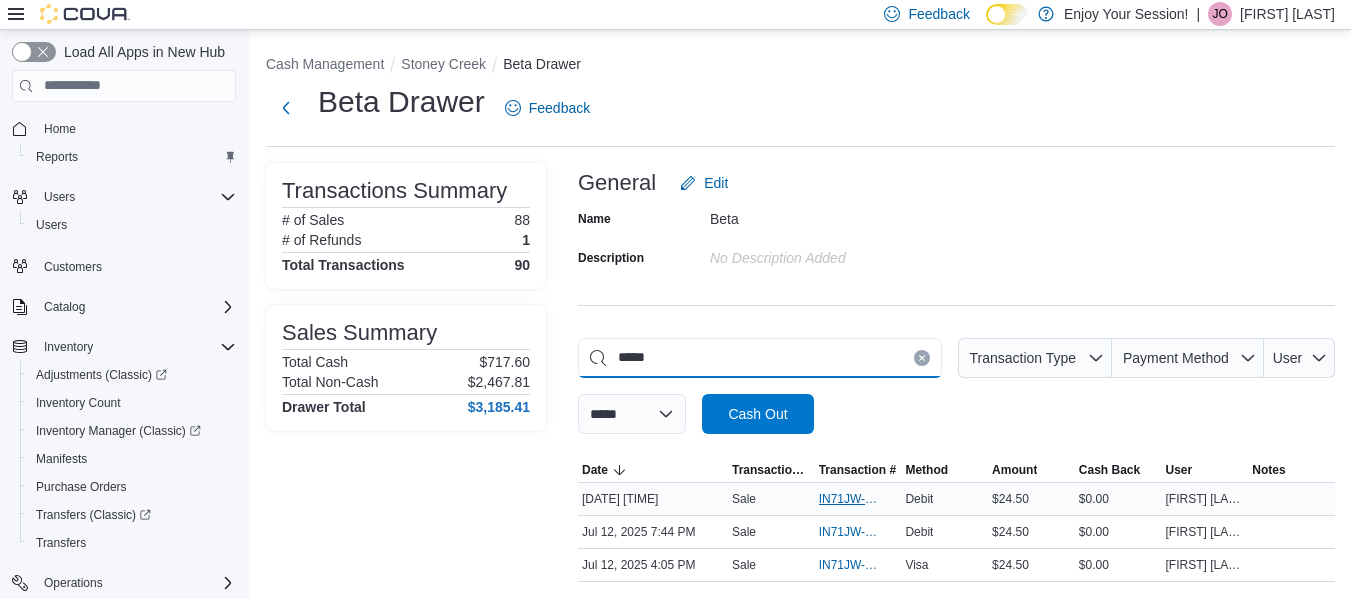 type on "*****" 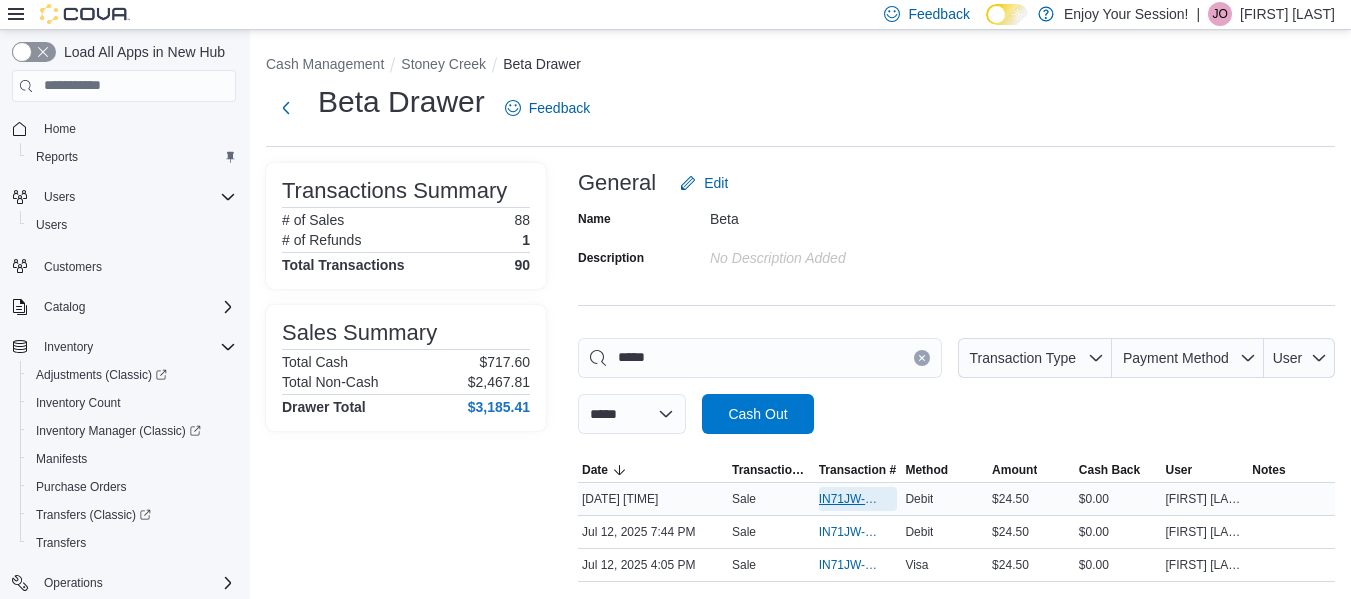 click on "IN71JW-7217965" at bounding box center [848, 499] 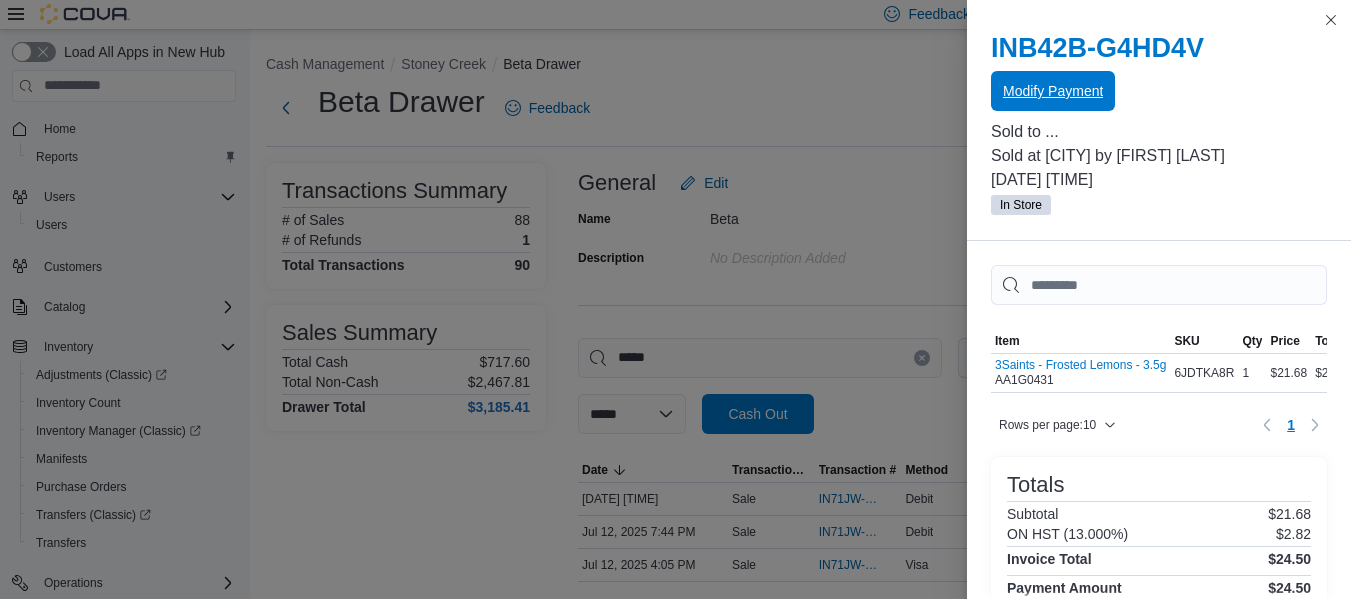 click on "Modify Payment" at bounding box center [1053, 91] 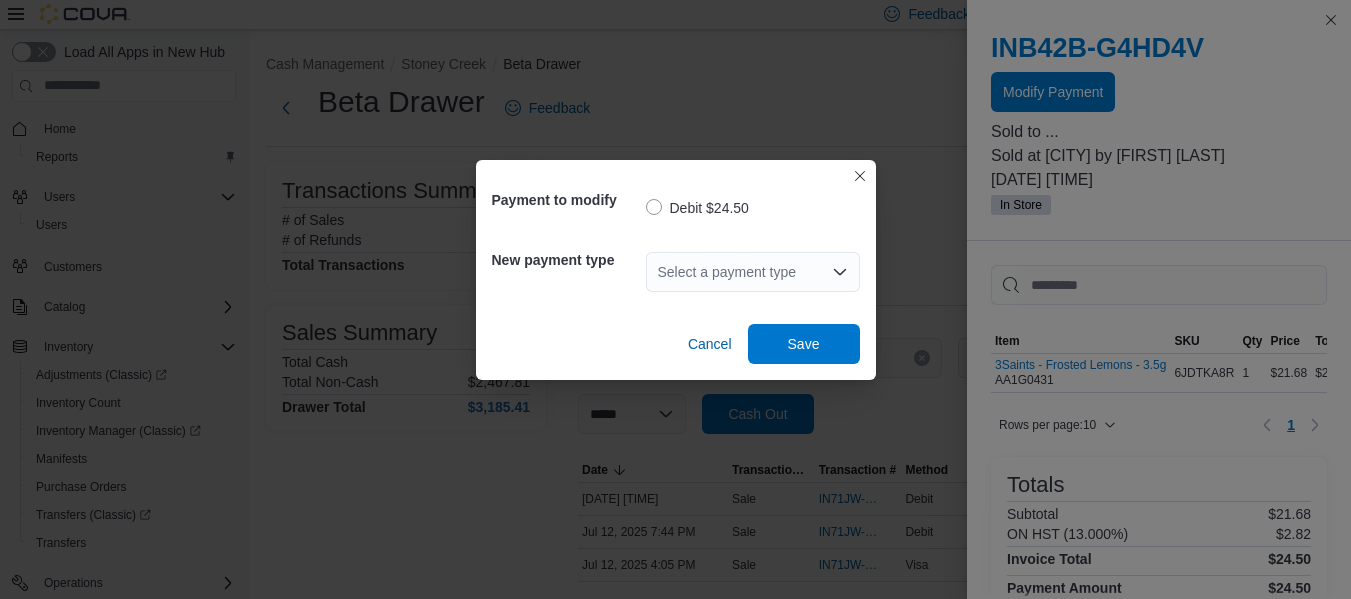 click on "Select a payment type" at bounding box center (753, 272) 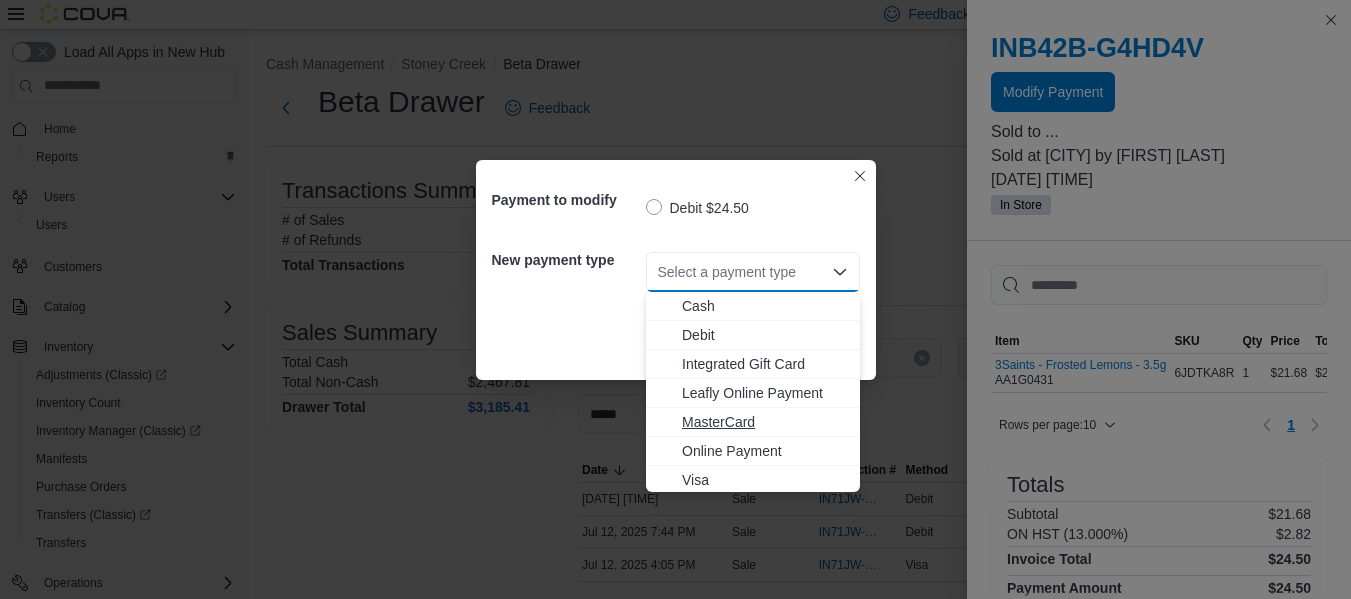 click on "MasterCard" at bounding box center [765, 422] 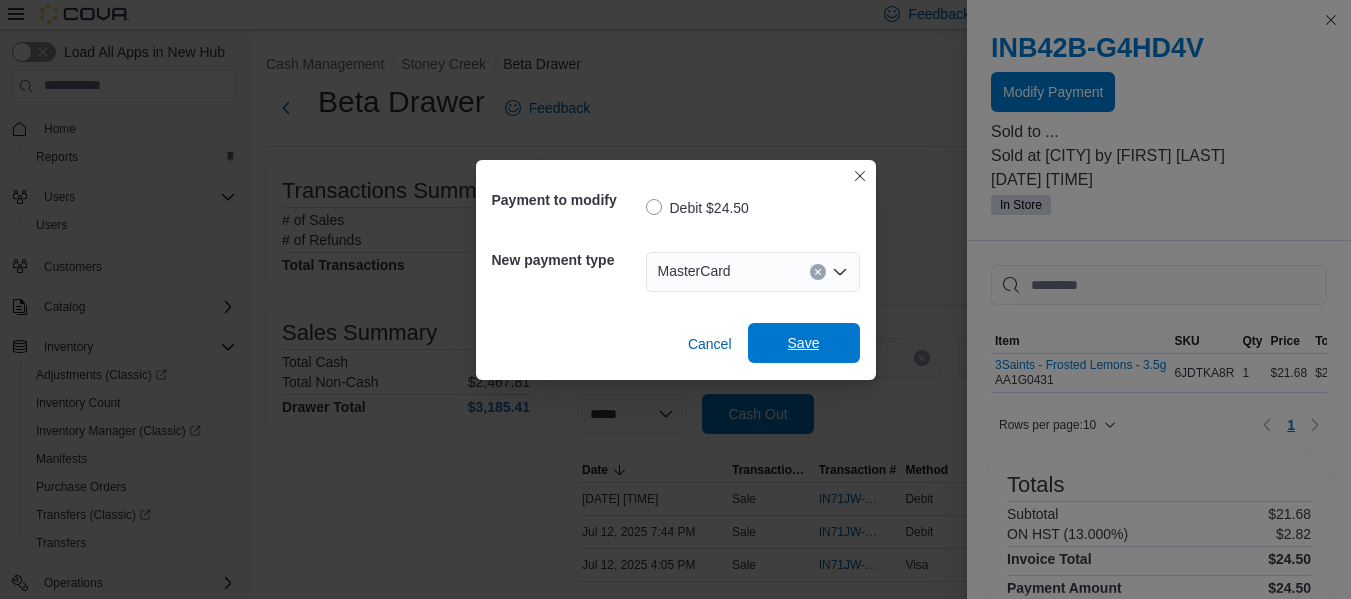 click on "Save" at bounding box center (804, 343) 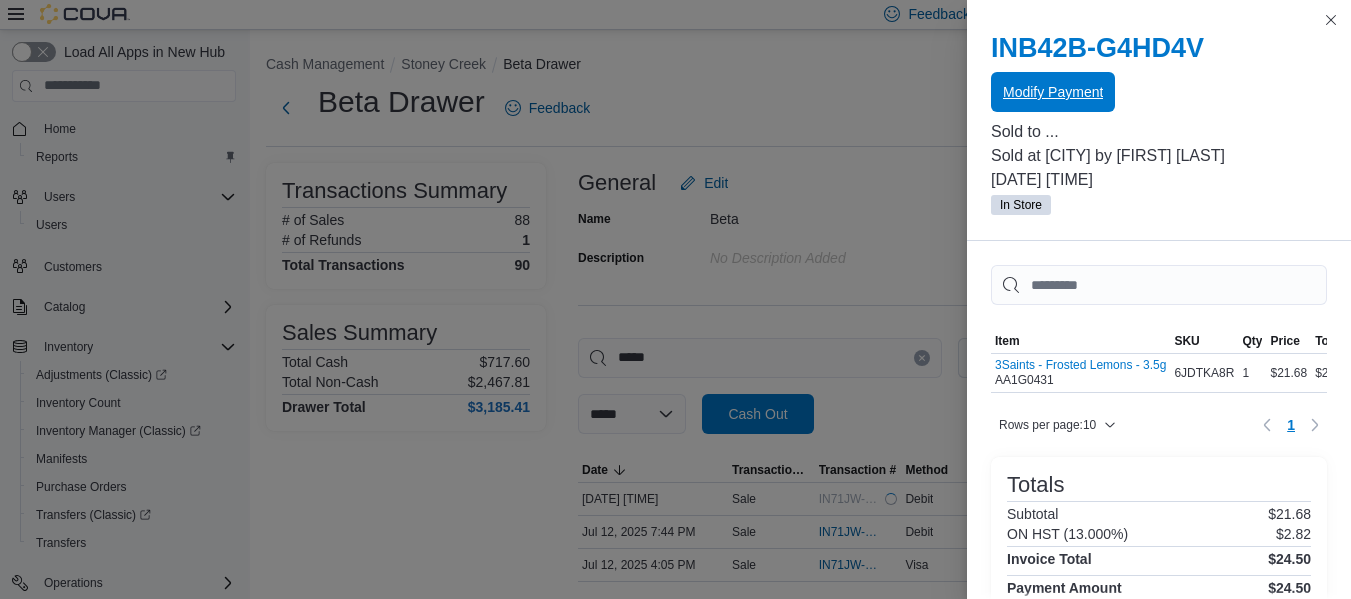 scroll, scrollTop: 0, scrollLeft: 0, axis: both 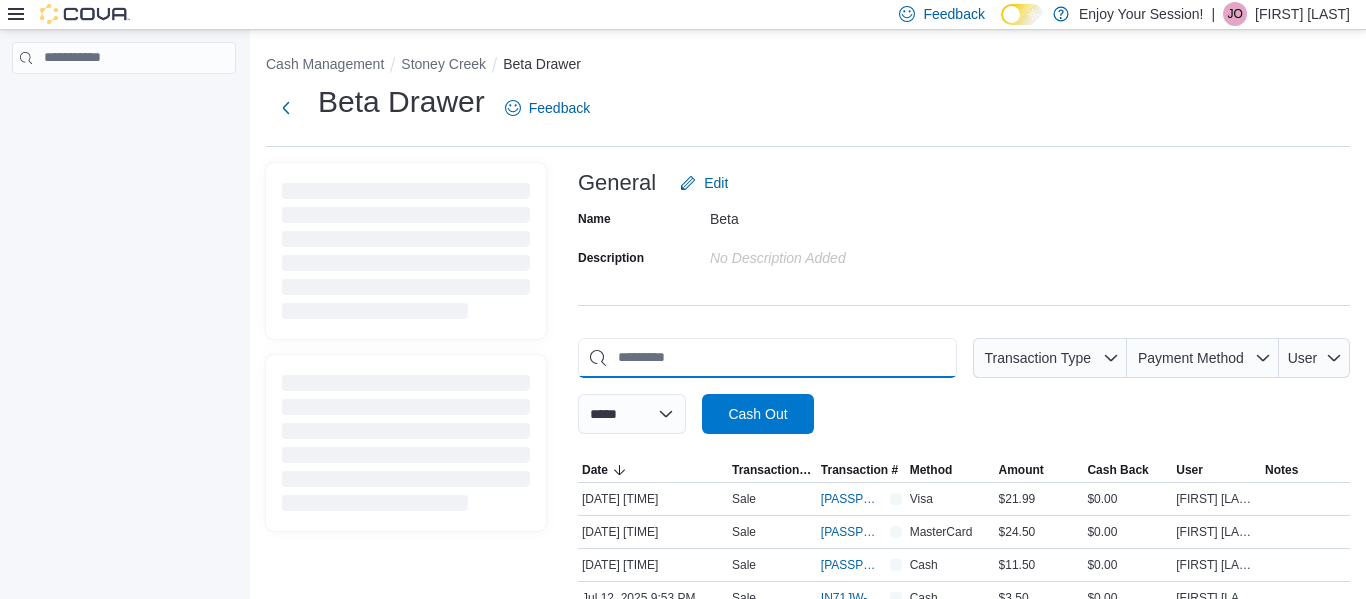 click at bounding box center (767, 358) 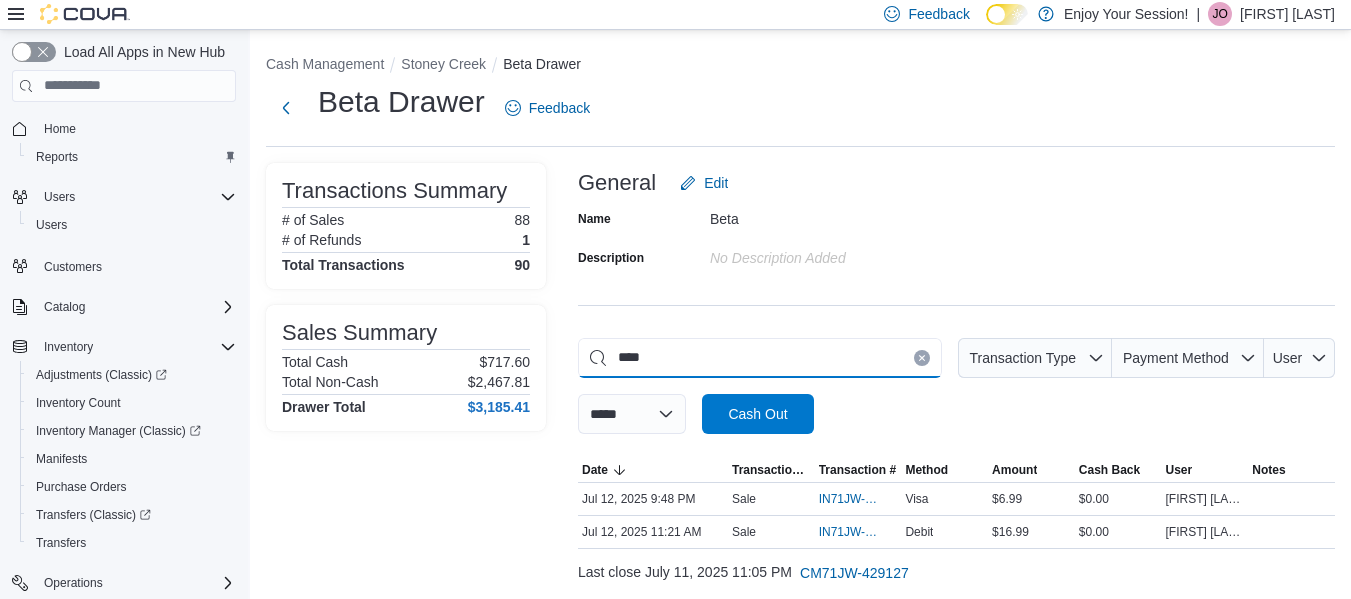 type on "****" 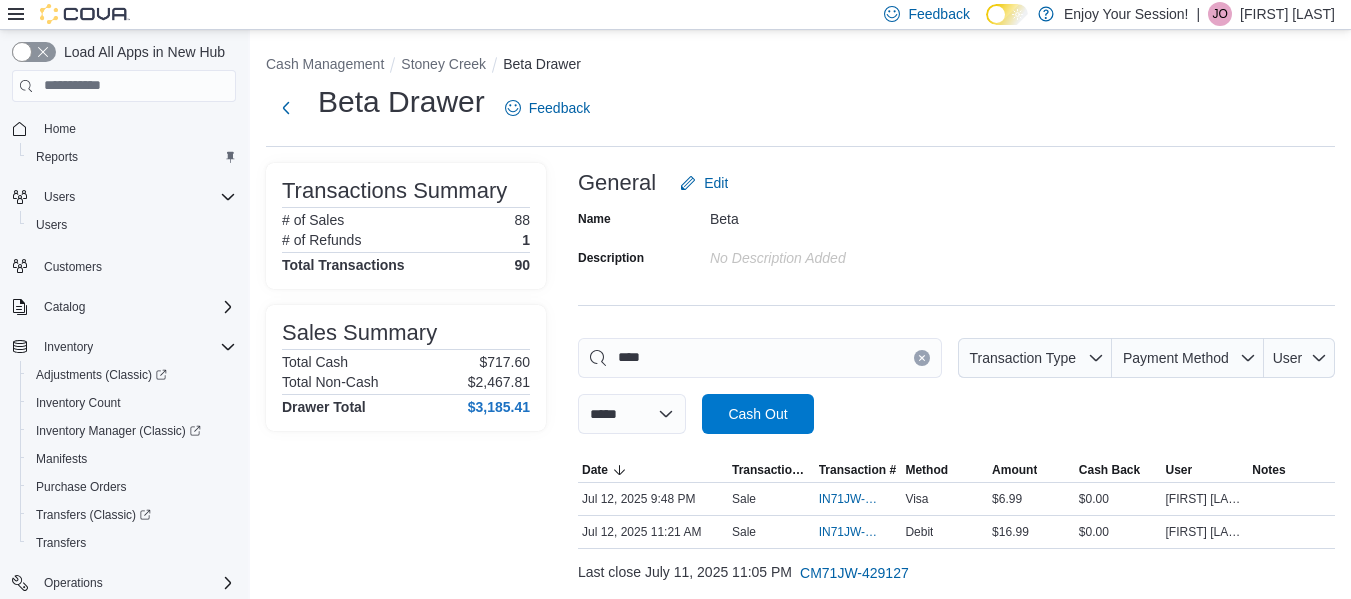 click at bounding box center (922, 358) 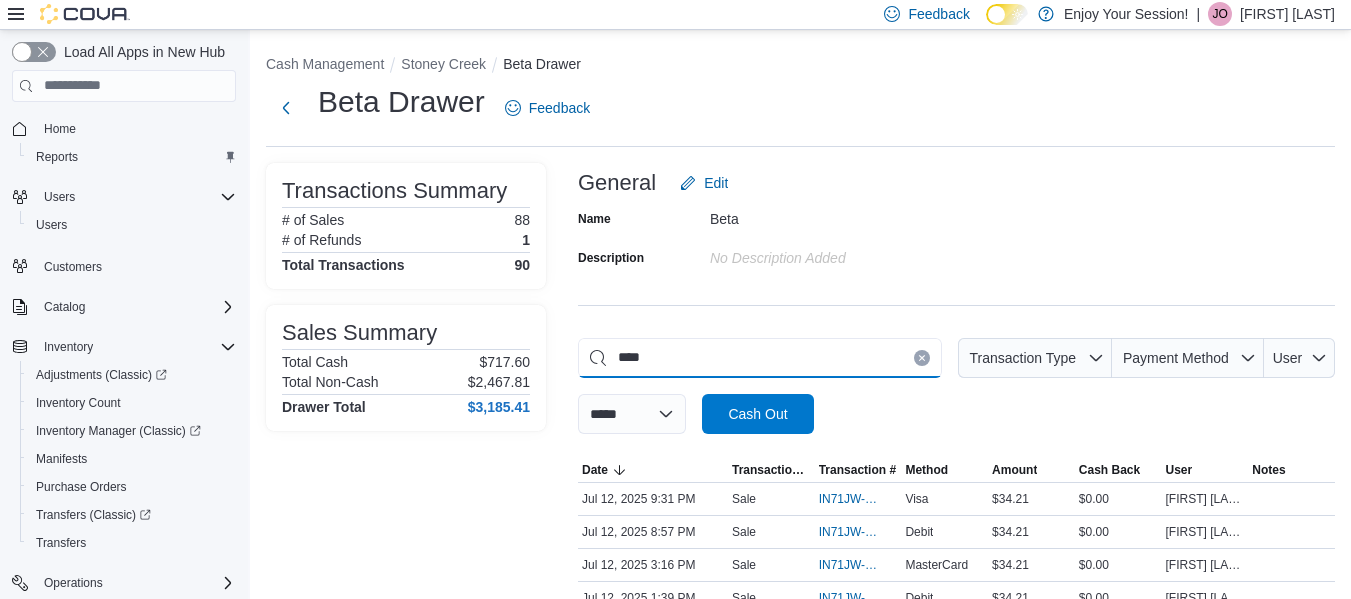 type on "*****" 